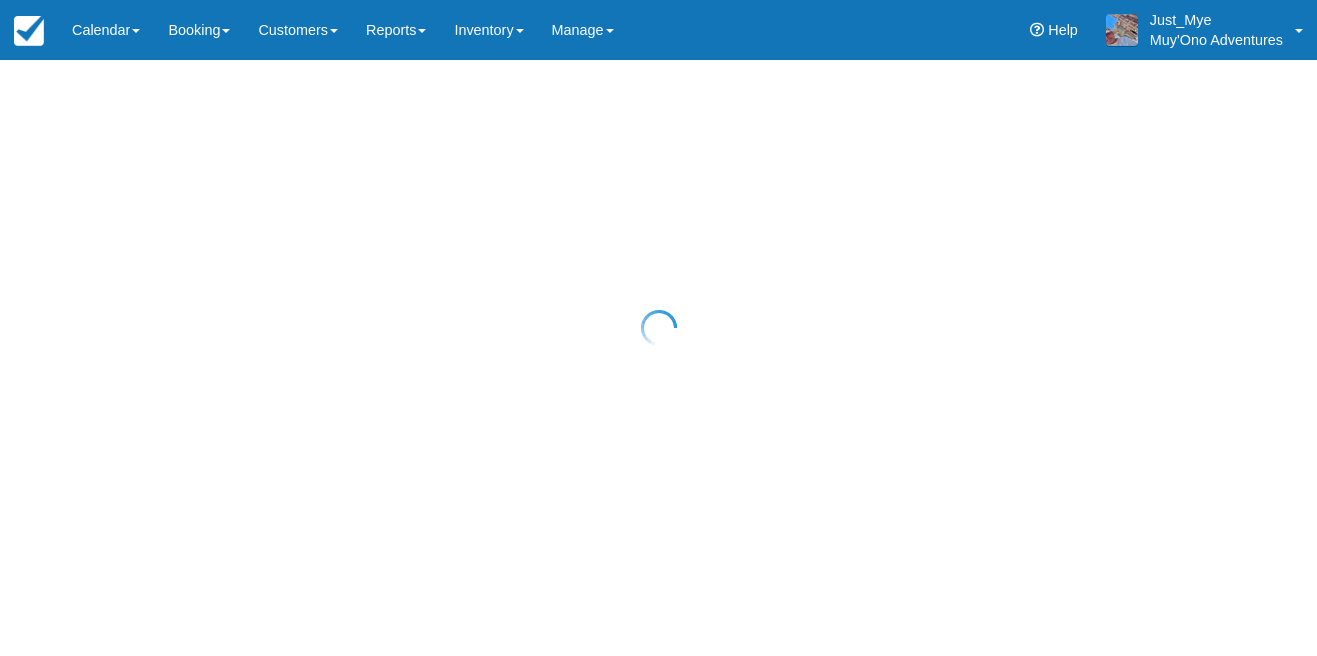 scroll, scrollTop: 0, scrollLeft: 0, axis: both 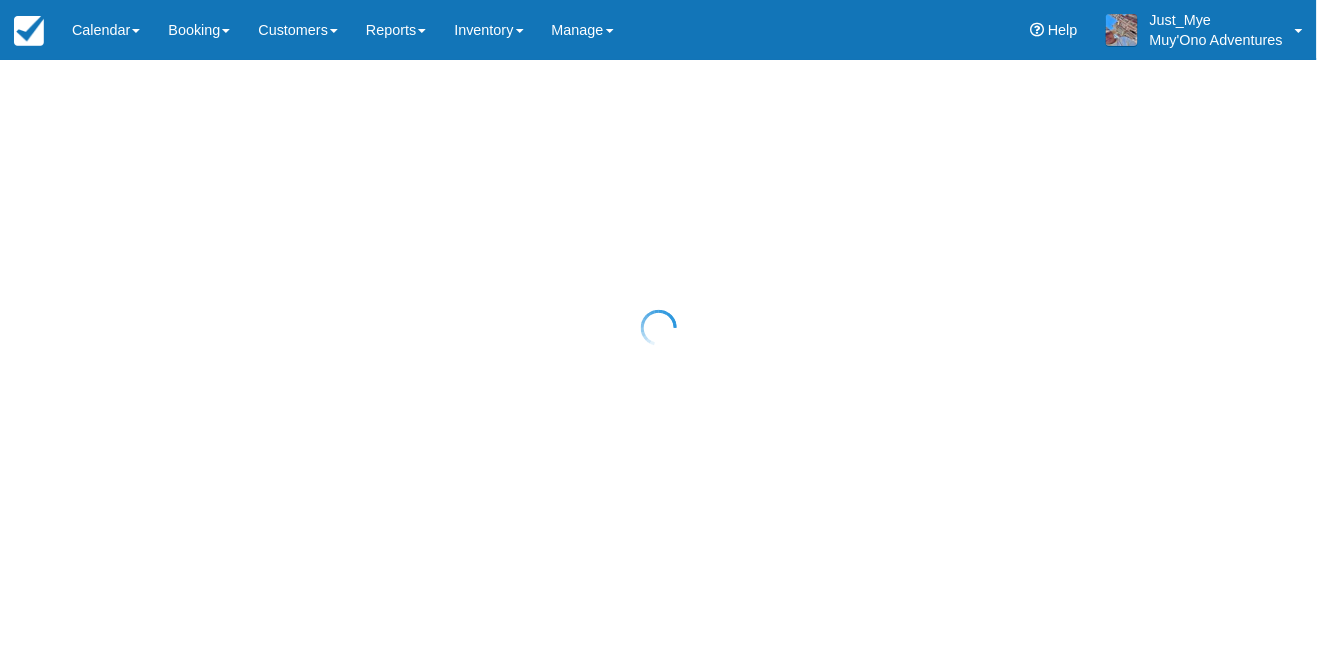 click at bounding box center [658, 328] 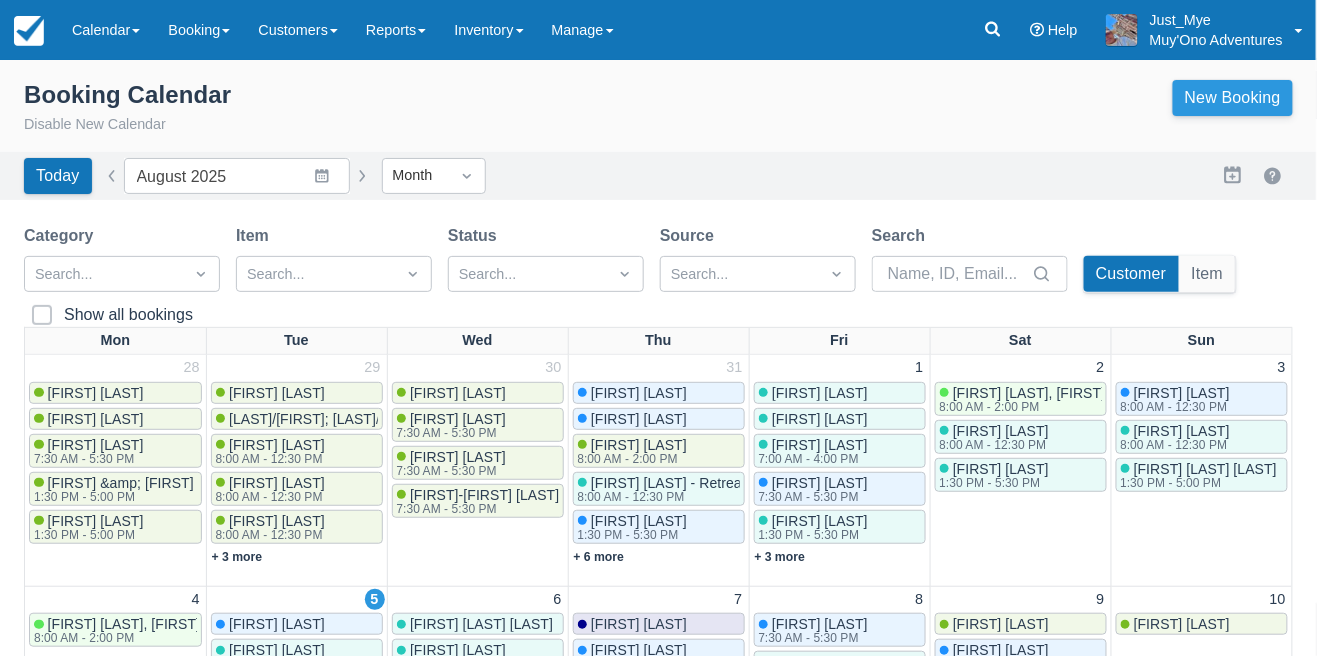click on "New Booking" at bounding box center (1233, 98) 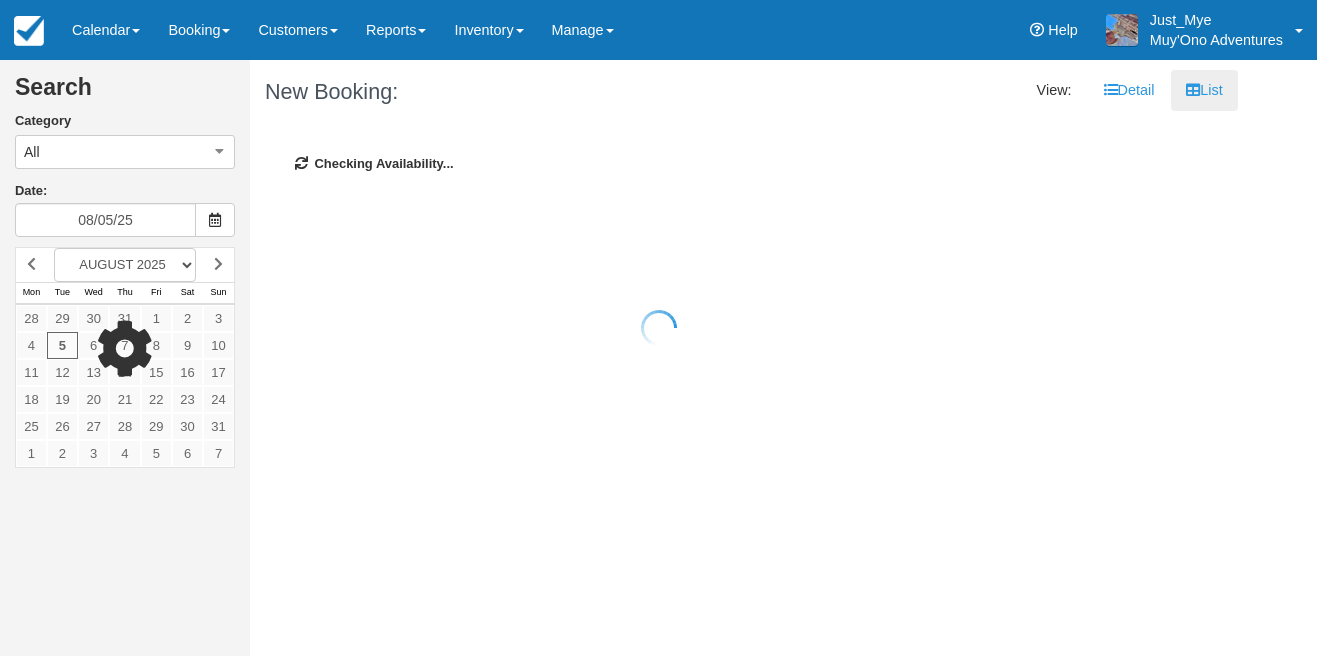 scroll, scrollTop: 0, scrollLeft: 0, axis: both 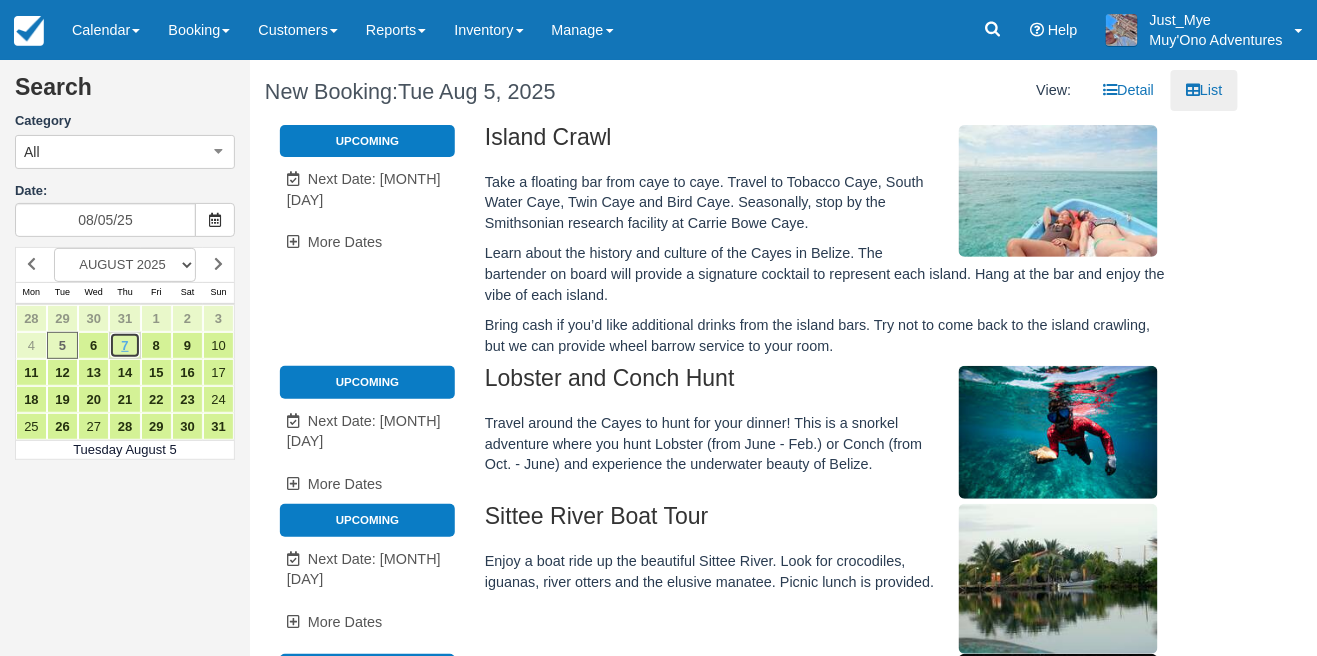 click on "7" at bounding box center (124, 345) 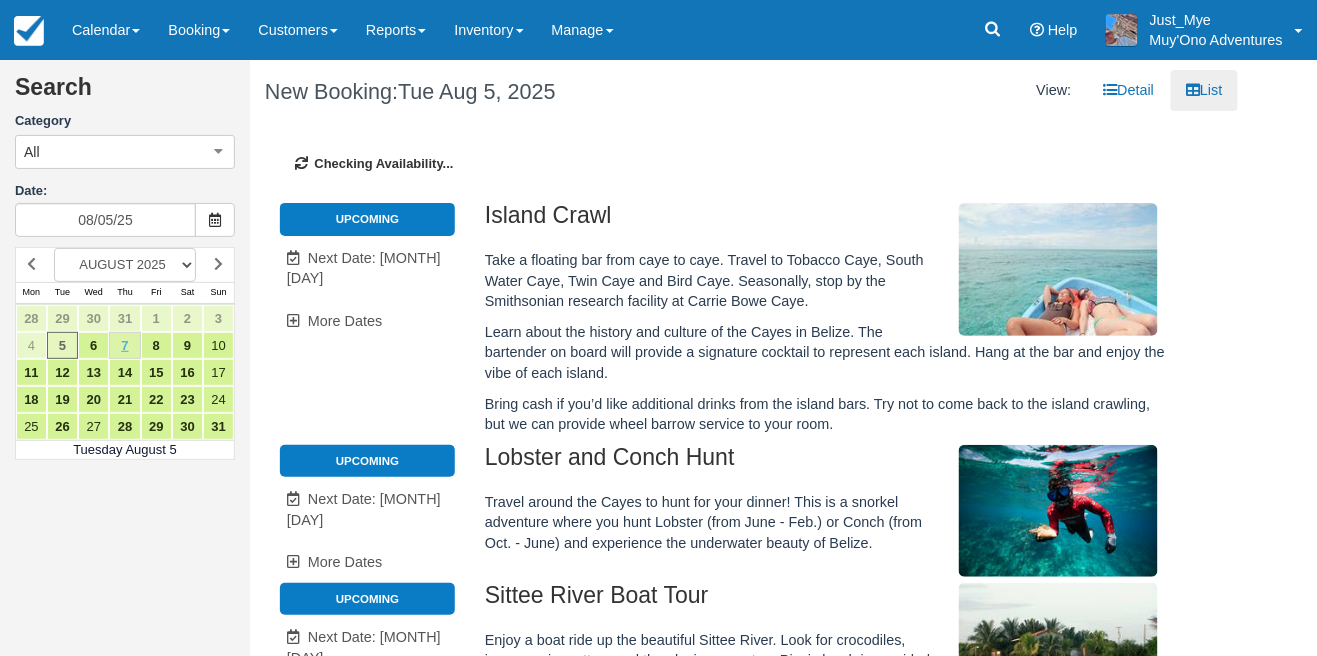 type on "08/07/25" 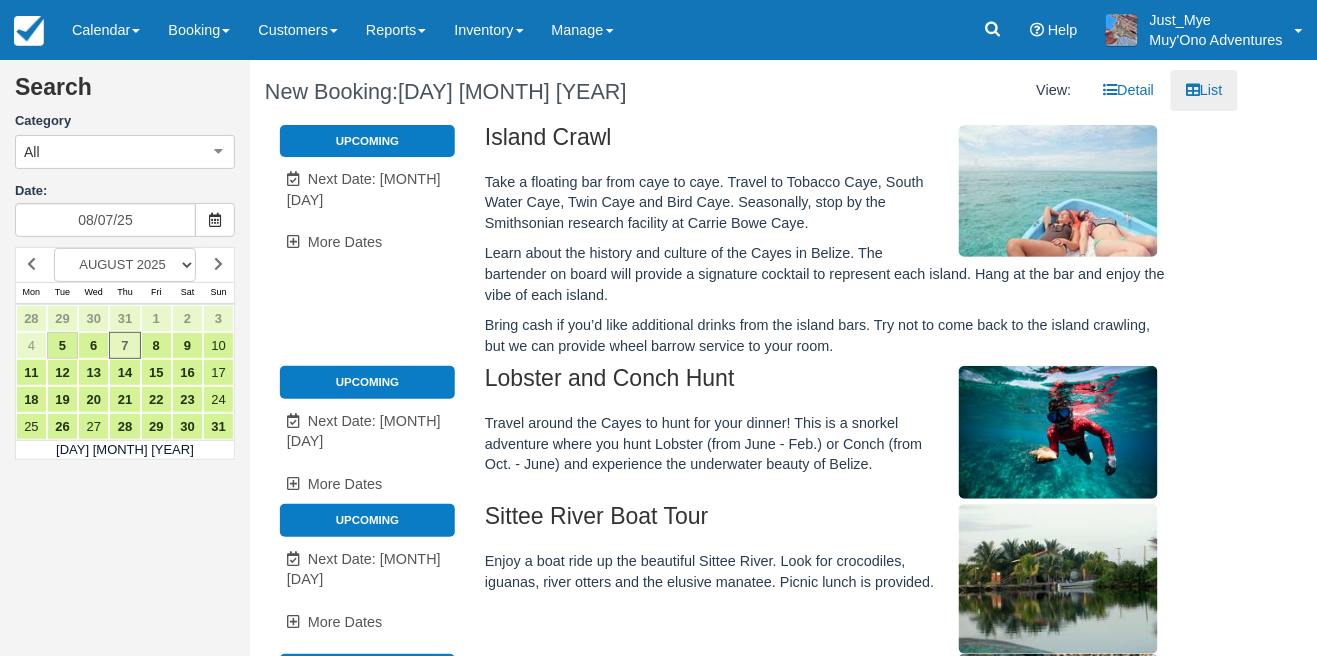 click at bounding box center (1058, 191) 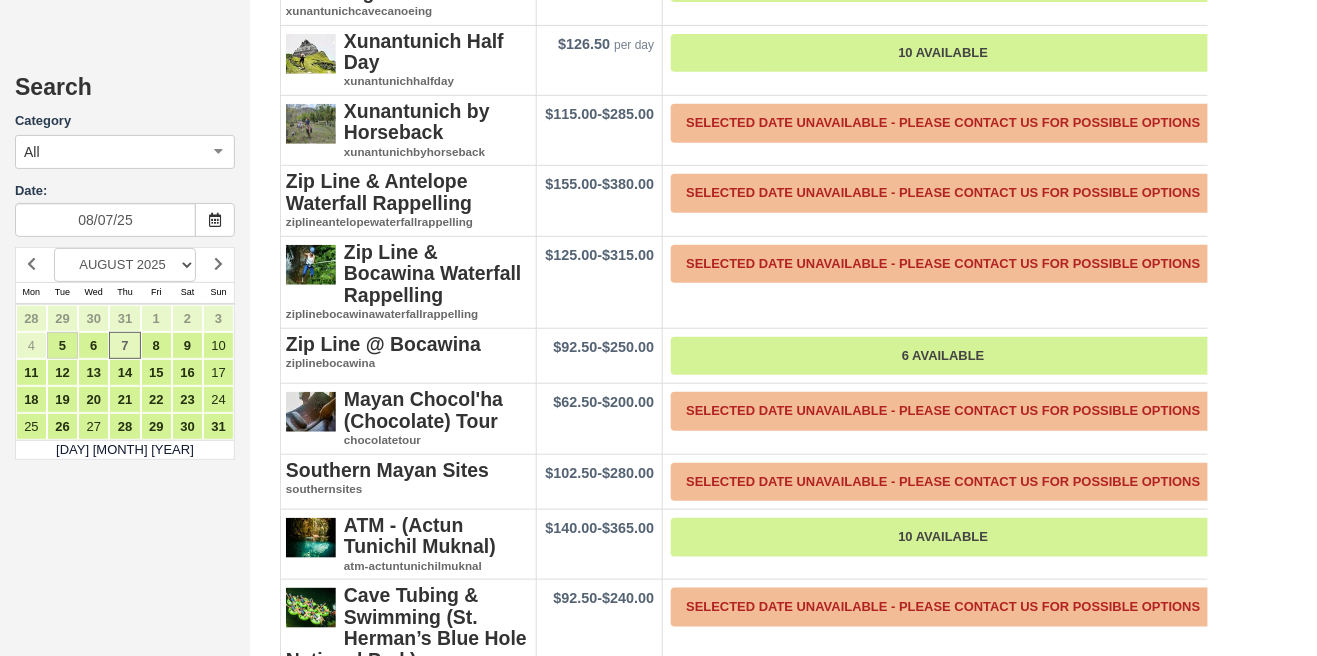 scroll, scrollTop: 4283, scrollLeft: 0, axis: vertical 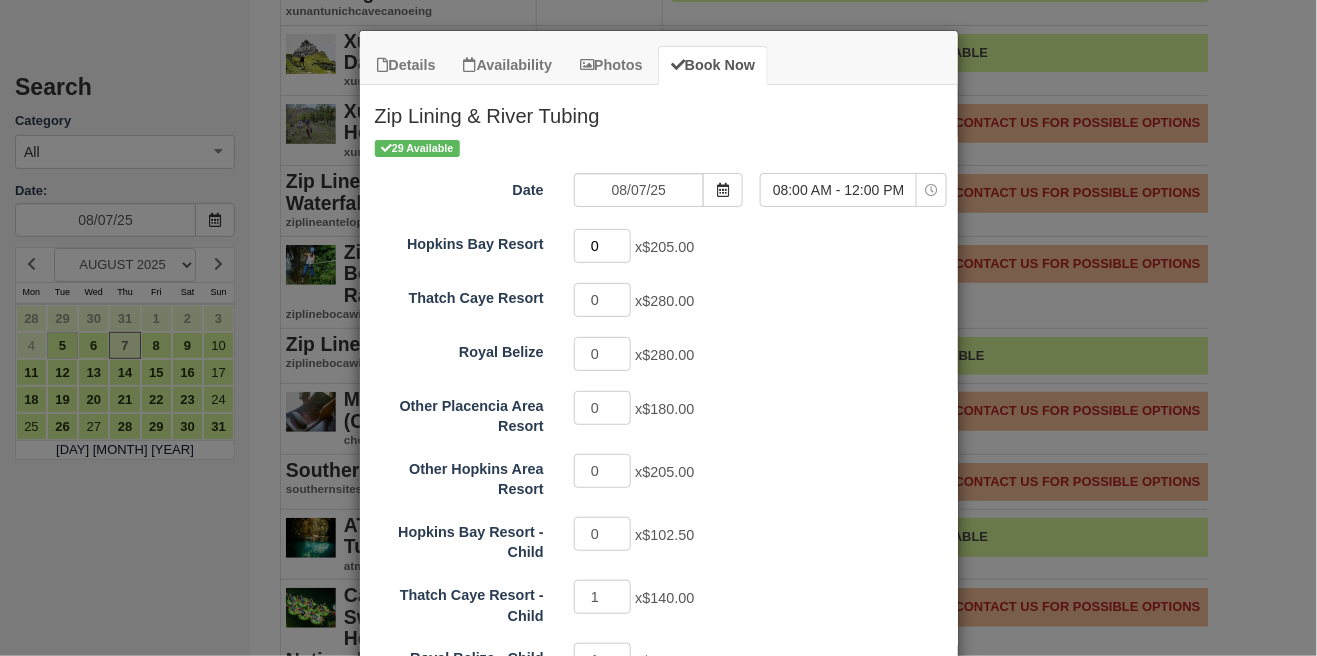 click on "0" at bounding box center [603, 246] 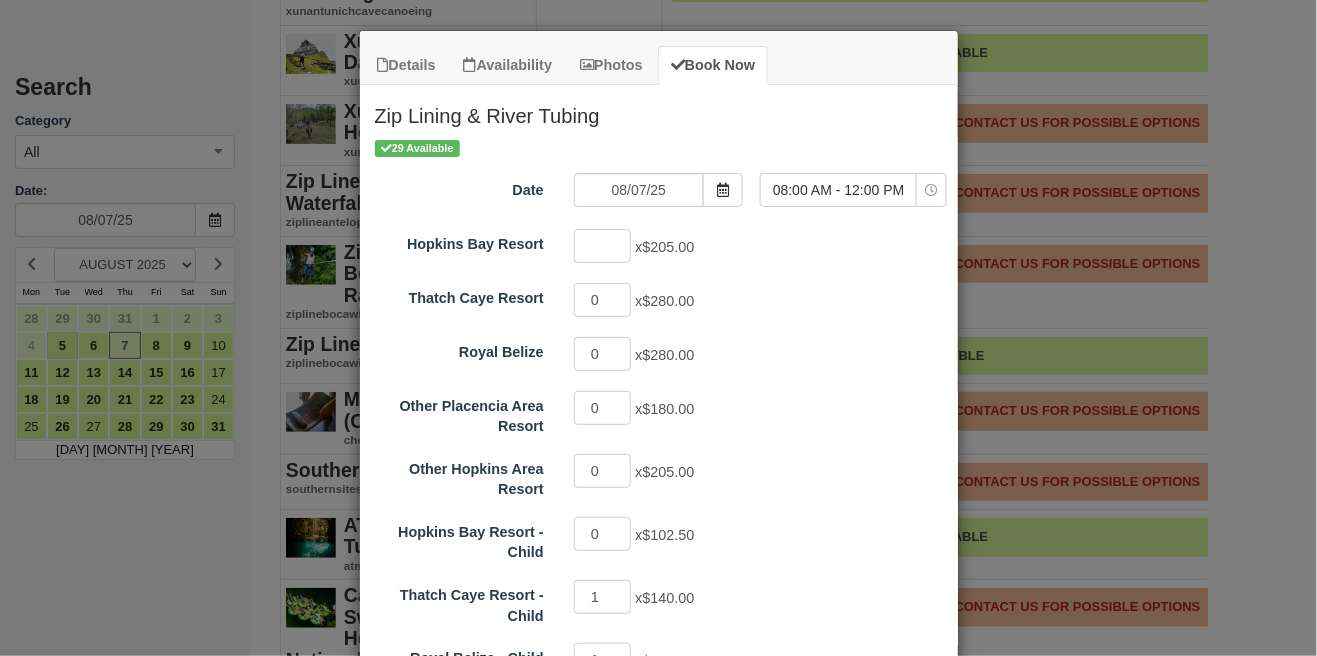 type on "4" 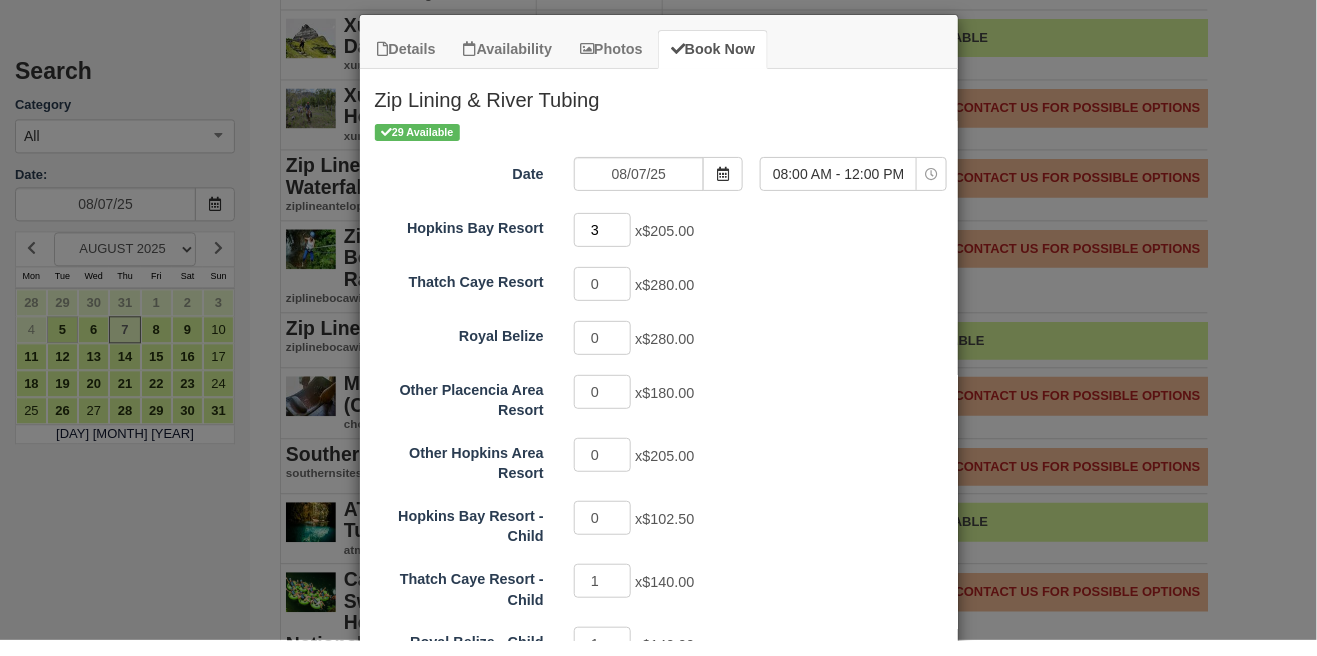 scroll, scrollTop: 4283, scrollLeft: 0, axis: vertical 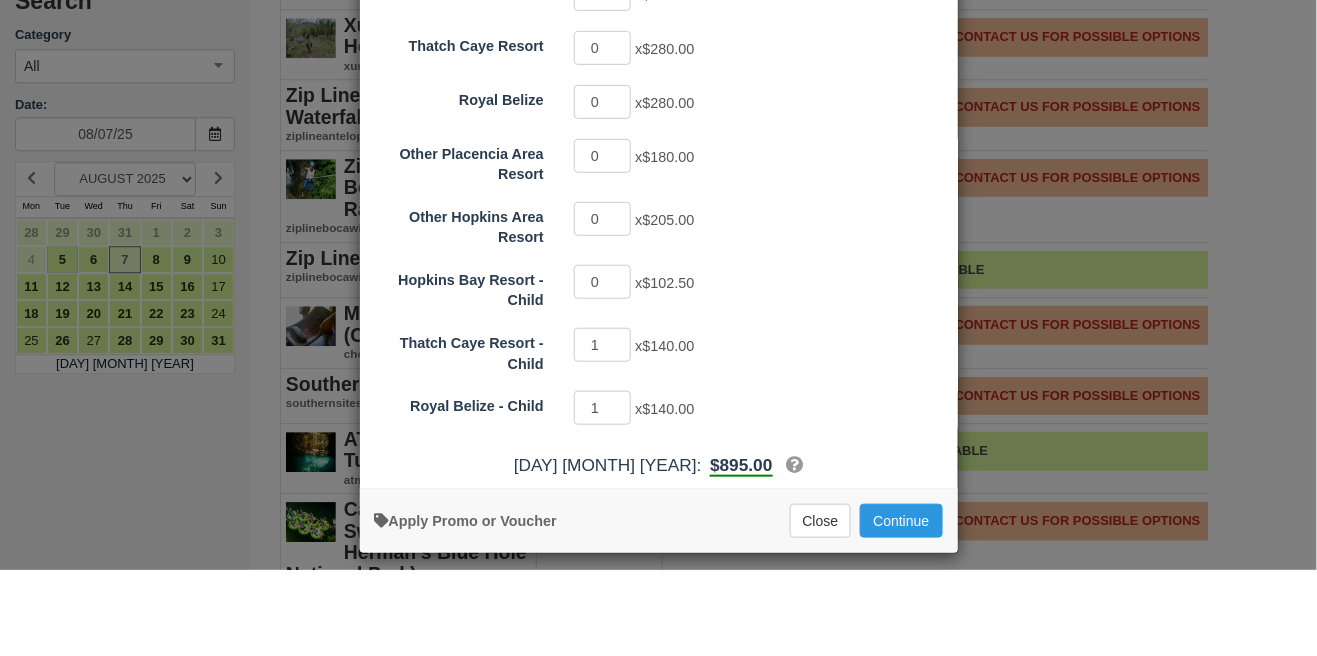 type on "3" 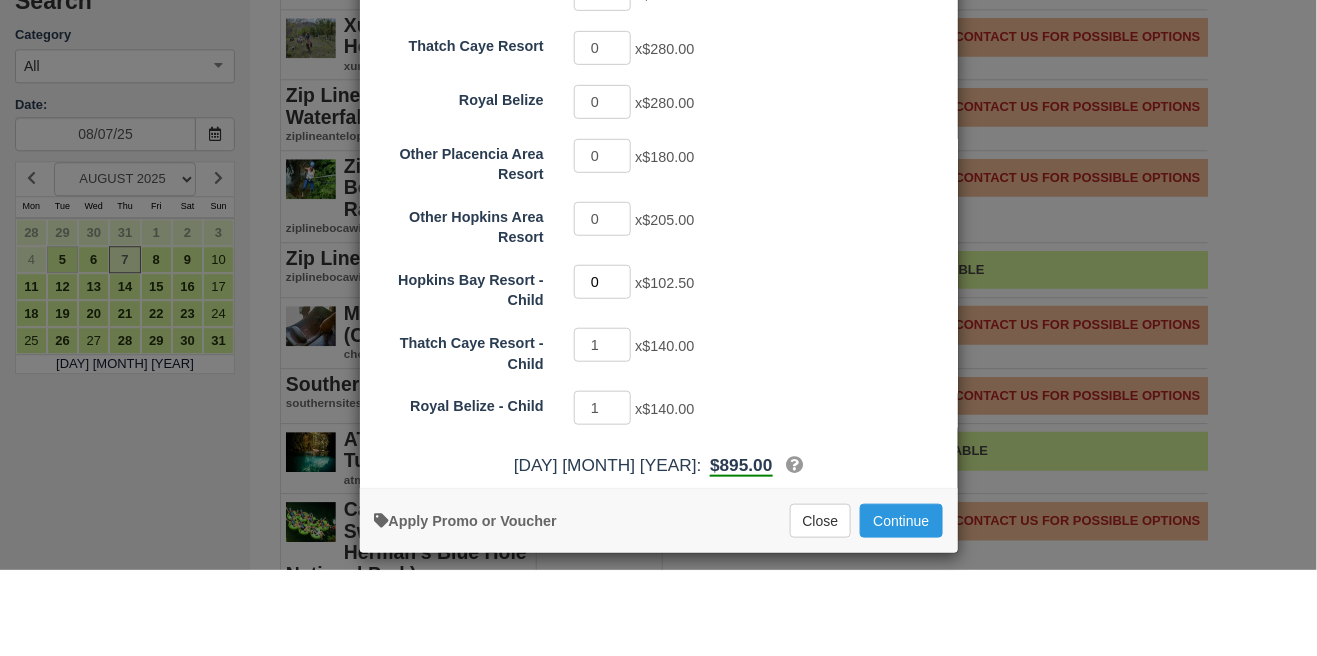 click on "0" at bounding box center [603, 368] 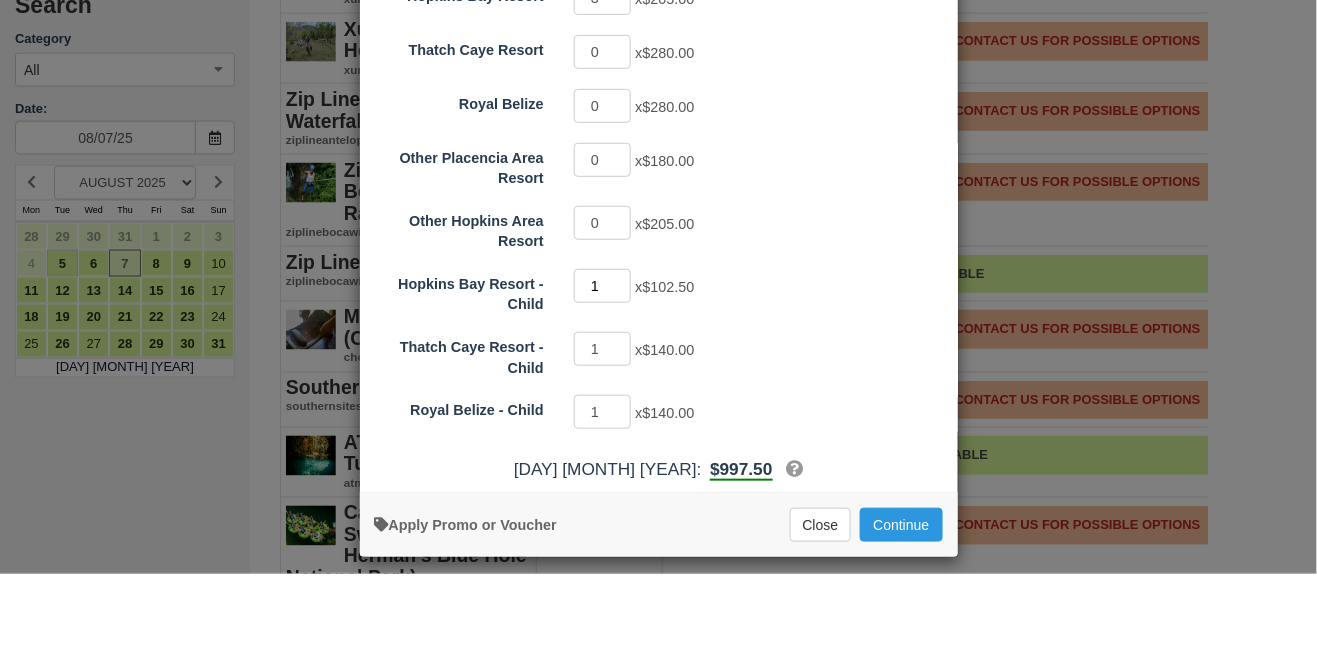 scroll, scrollTop: 4283, scrollLeft: 0, axis: vertical 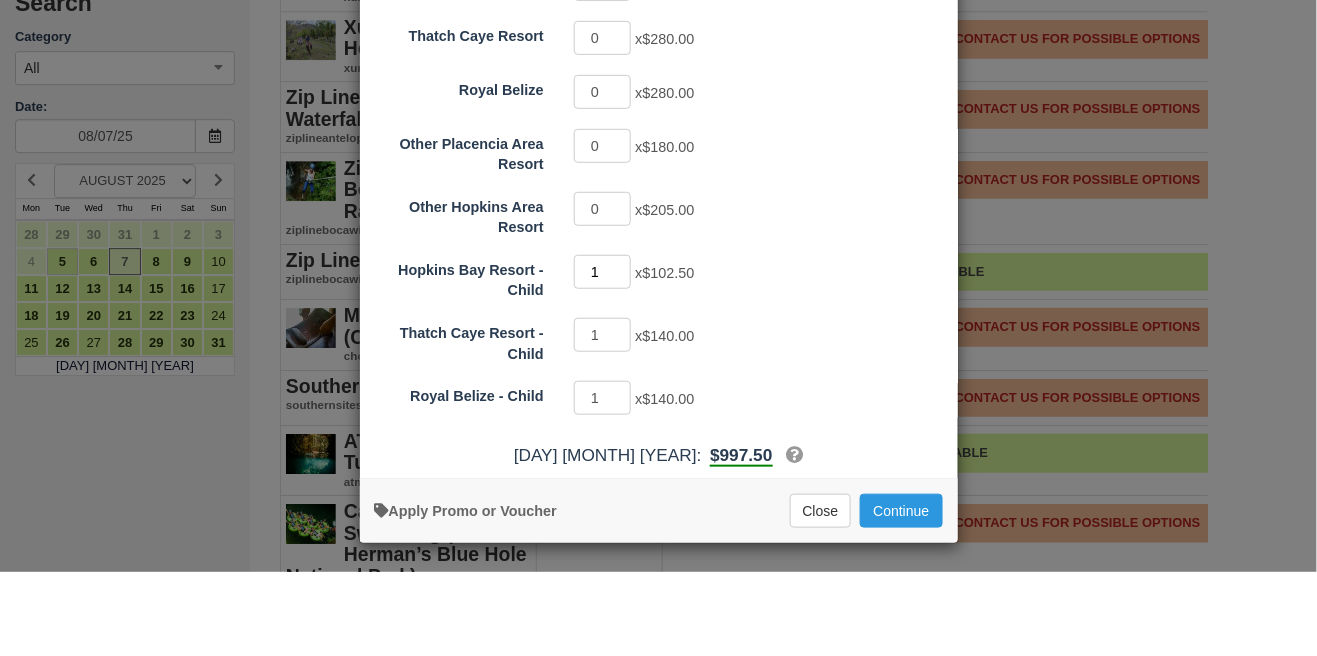 type on "1" 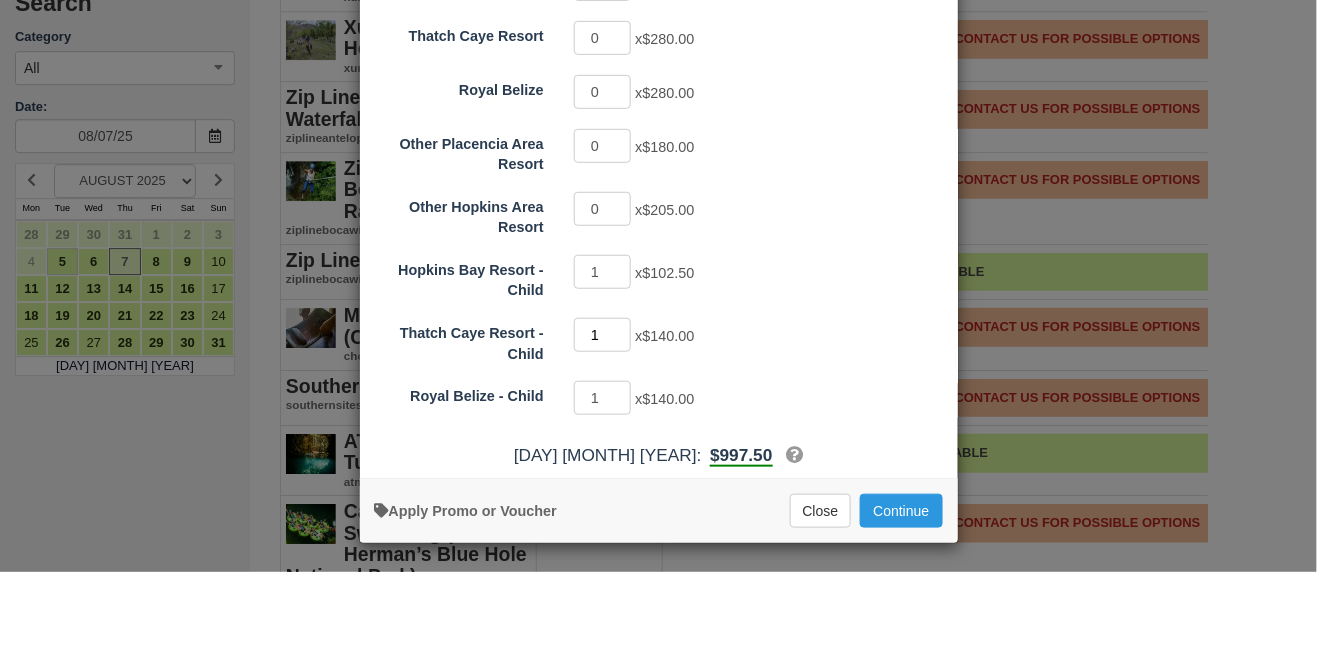 click on "1" at bounding box center [603, 419] 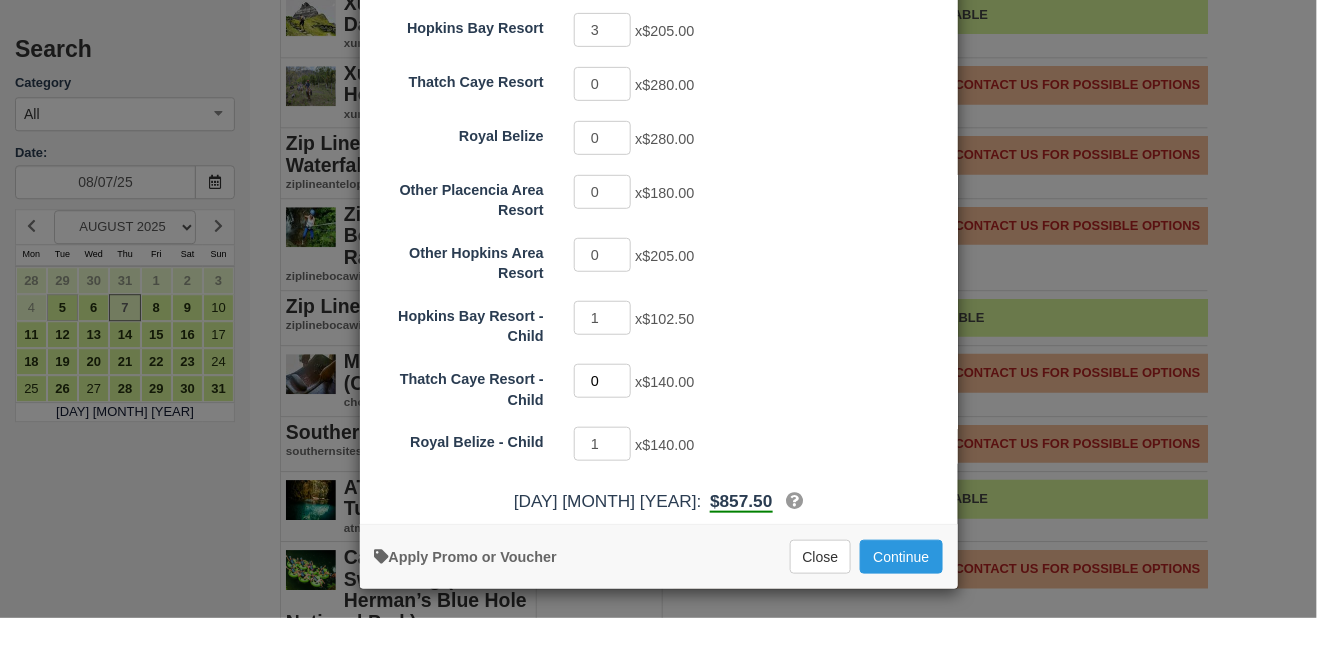 type on "0" 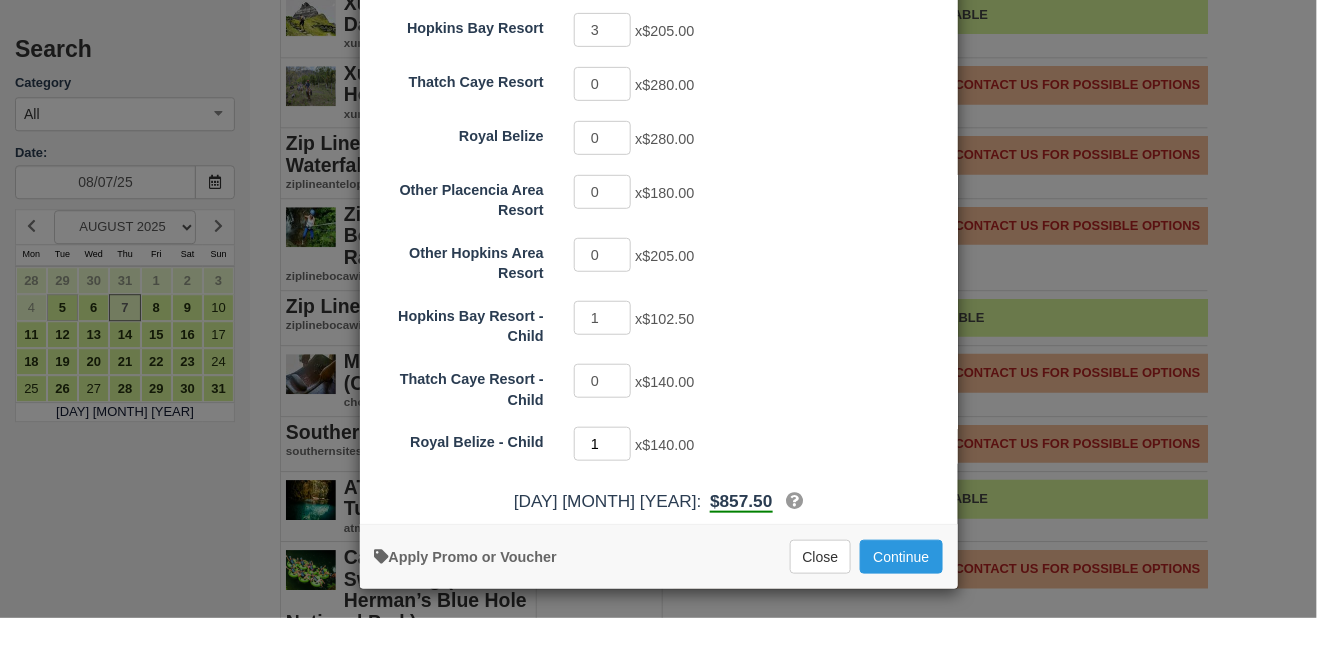 click on "1" at bounding box center [603, 482] 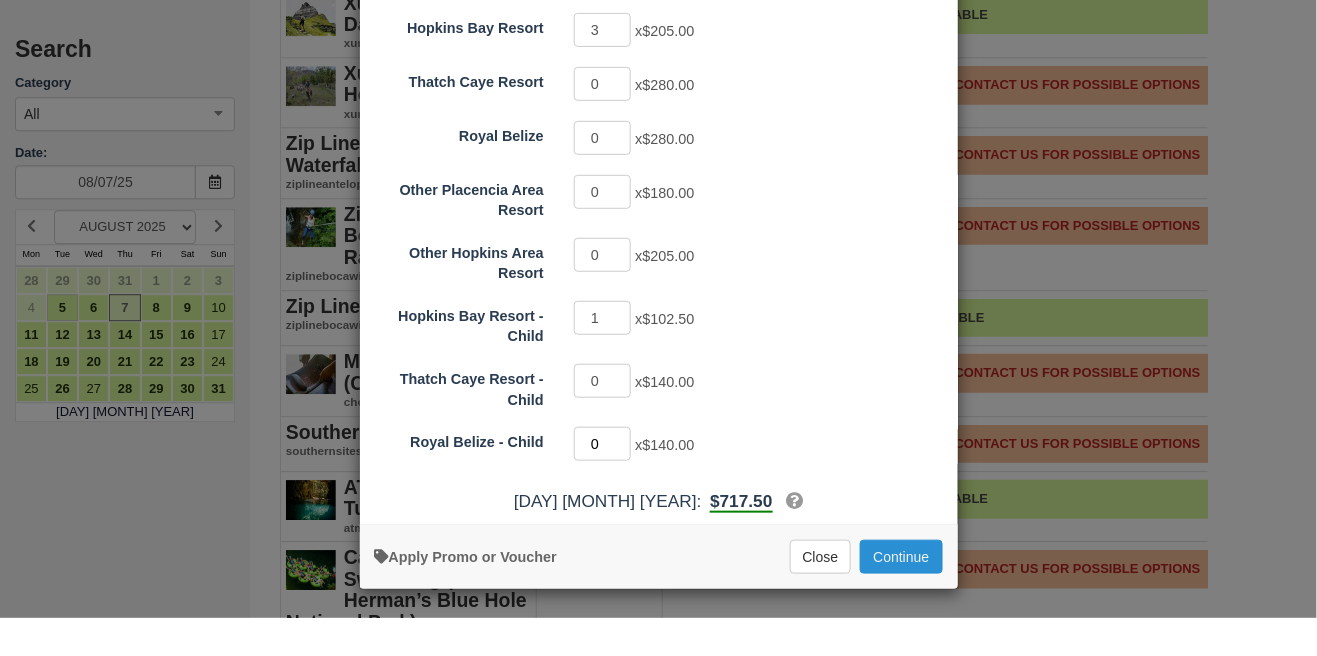 type on "0" 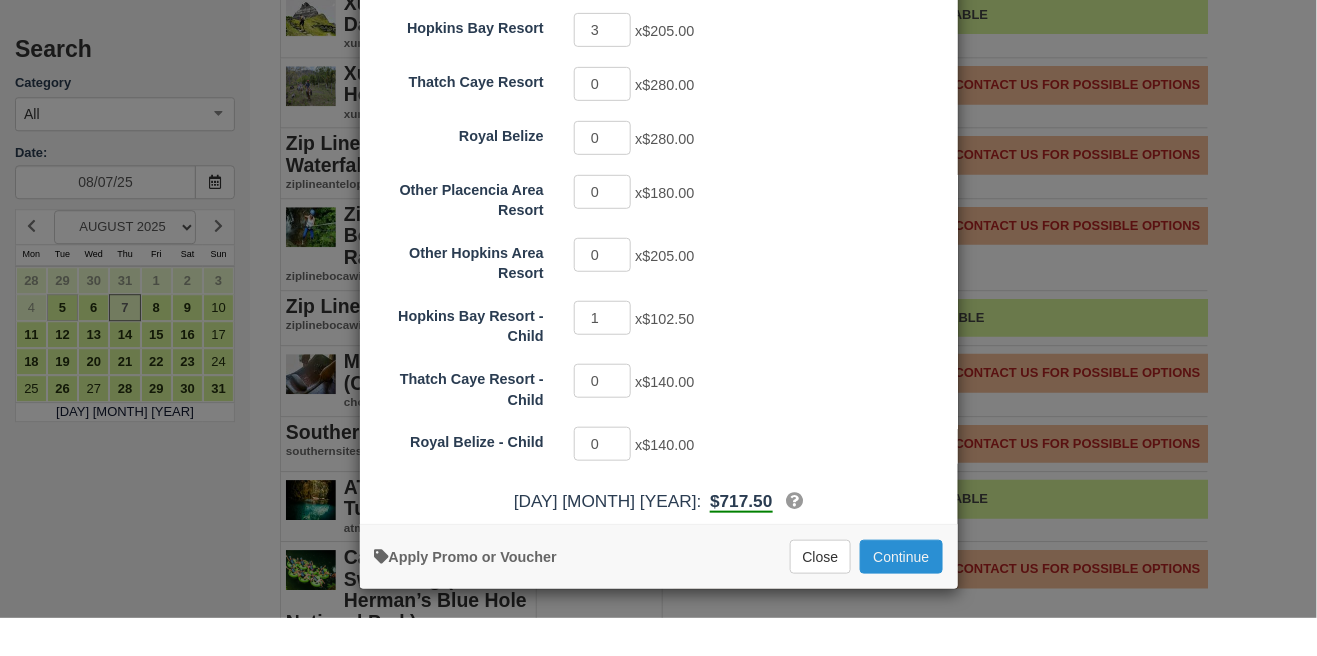 click on "Continue" at bounding box center (901, 595) 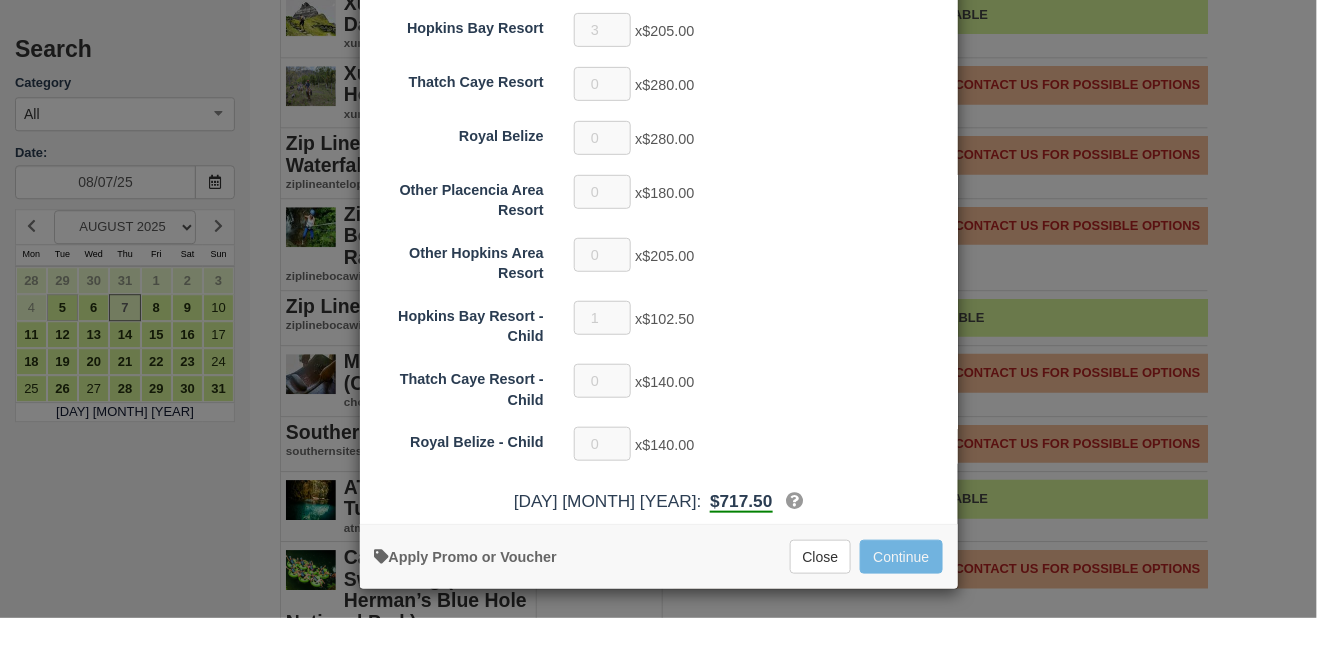 scroll, scrollTop: 4283, scrollLeft: 0, axis: vertical 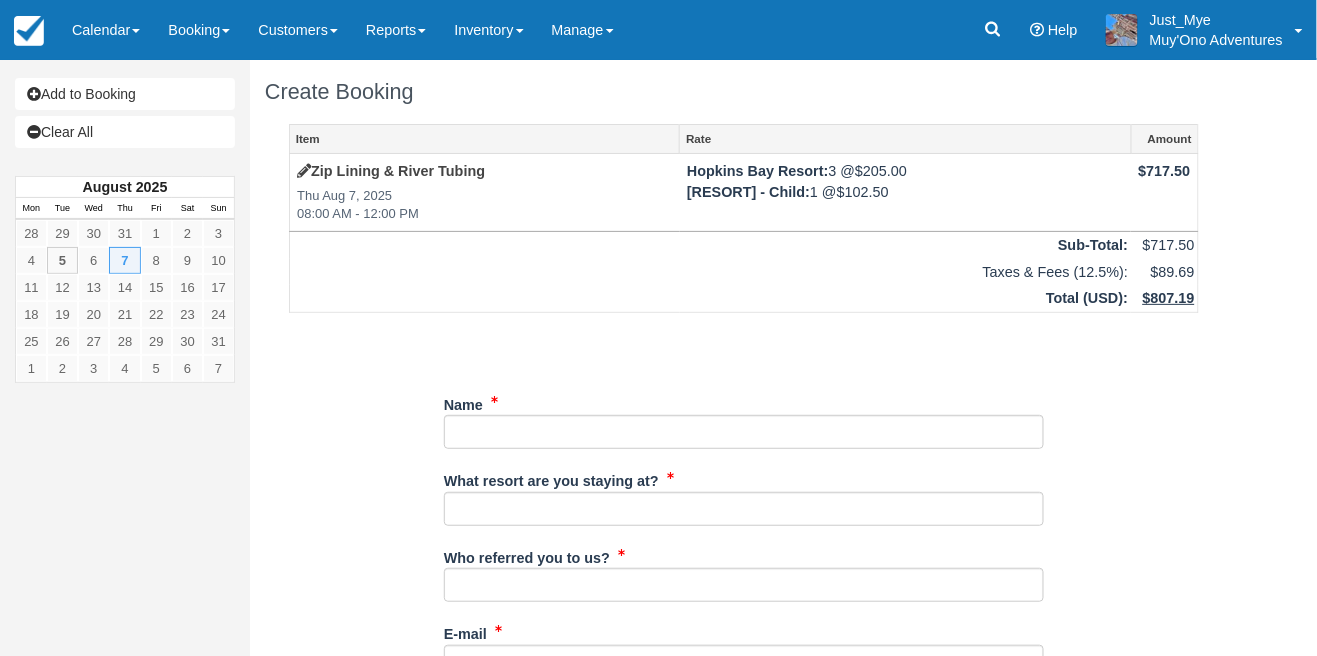 click on "Name" at bounding box center [744, 426] 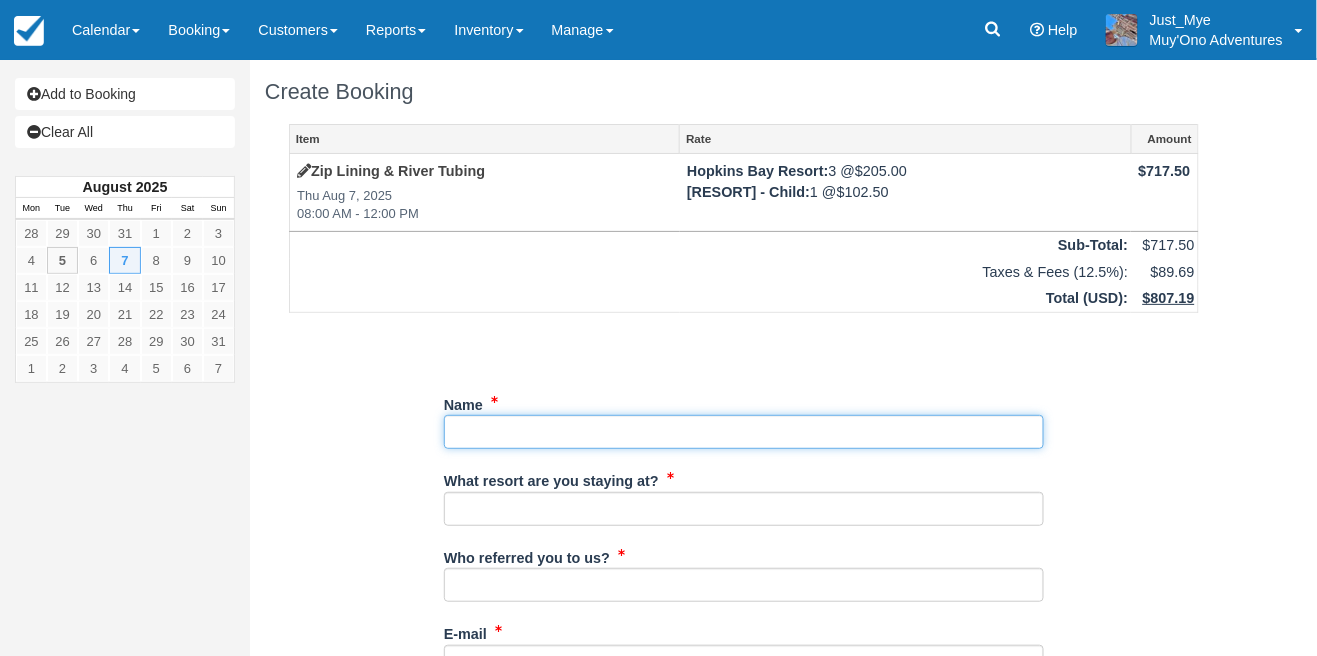 click on "Name" at bounding box center (744, 432) 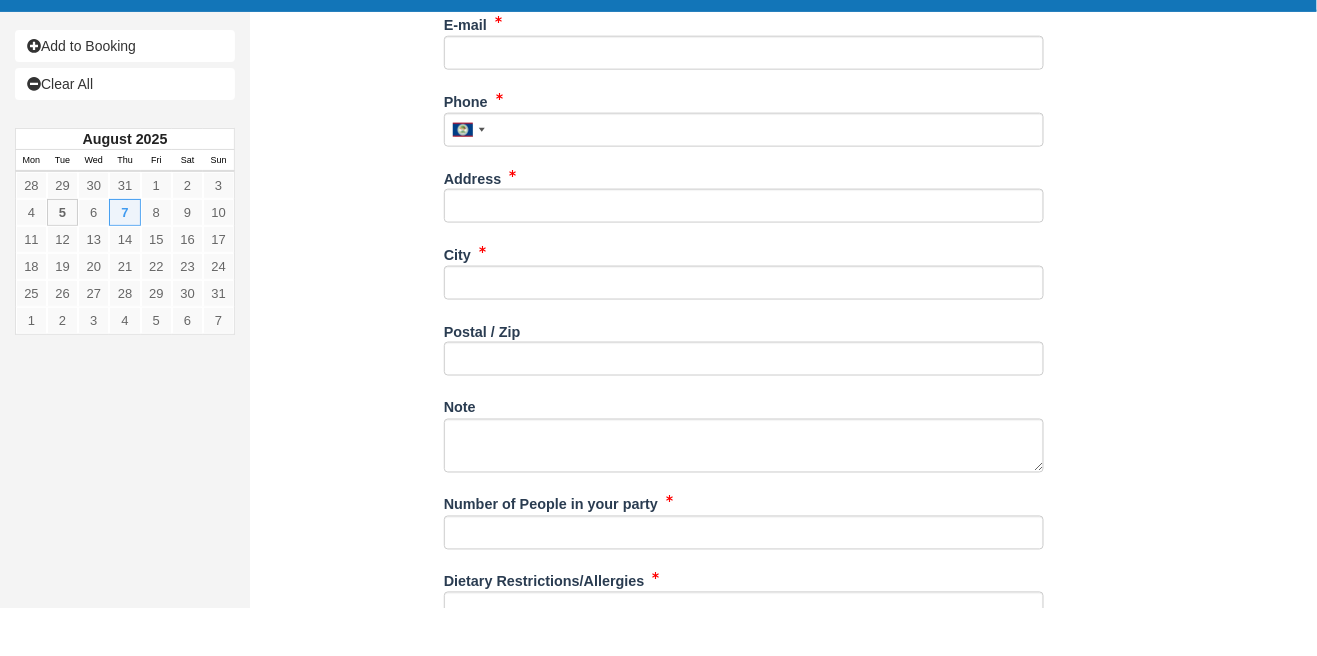 scroll, scrollTop: 718, scrollLeft: 0, axis: vertical 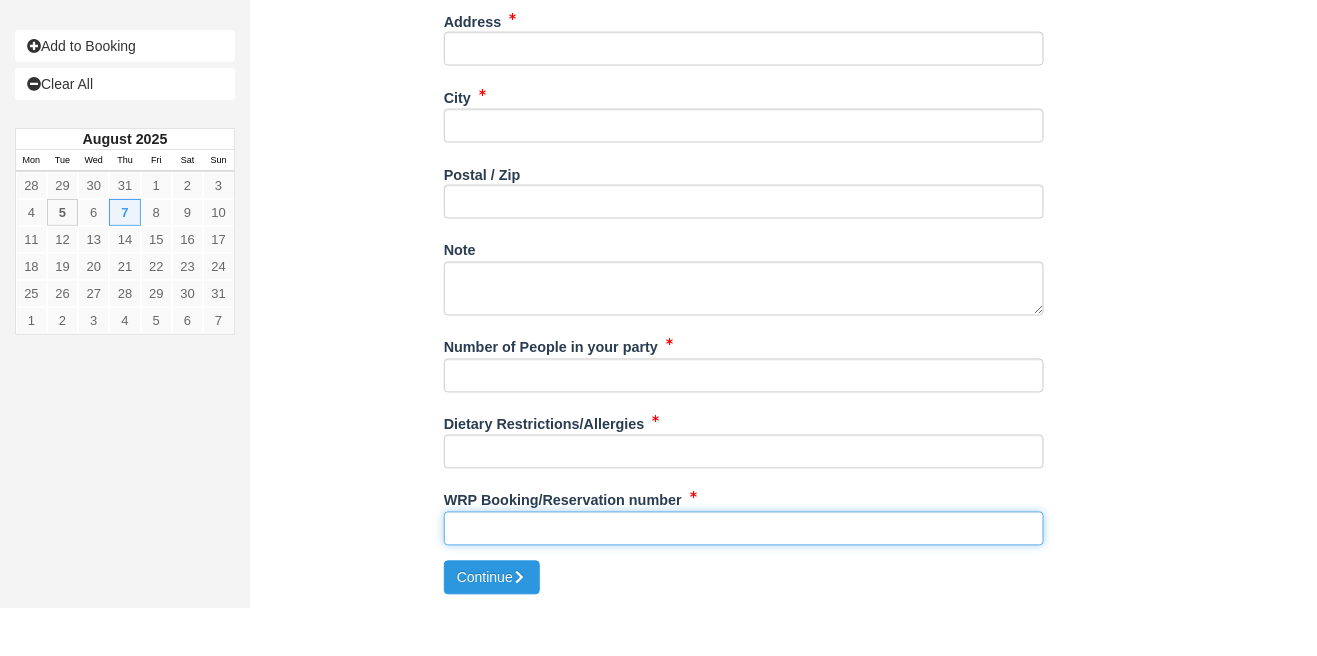 click on "WRP Booking/Reservation number" at bounding box center (744, 577) 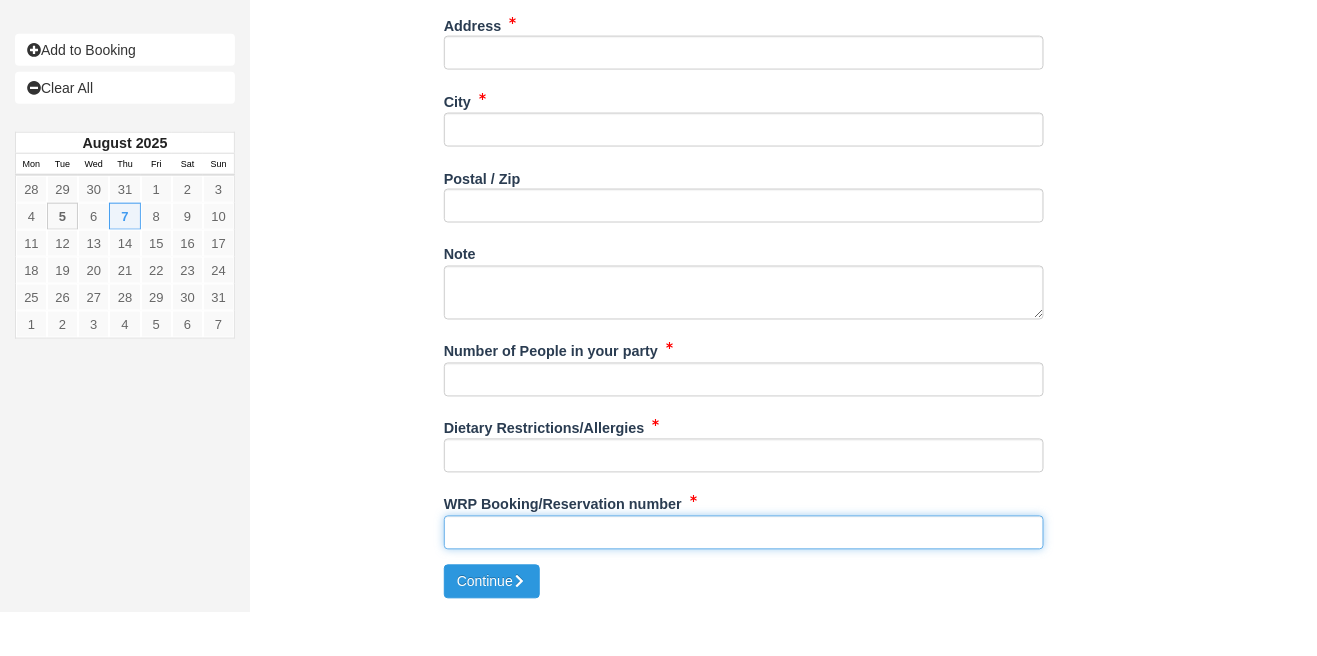 scroll, scrollTop: 718, scrollLeft: 0, axis: vertical 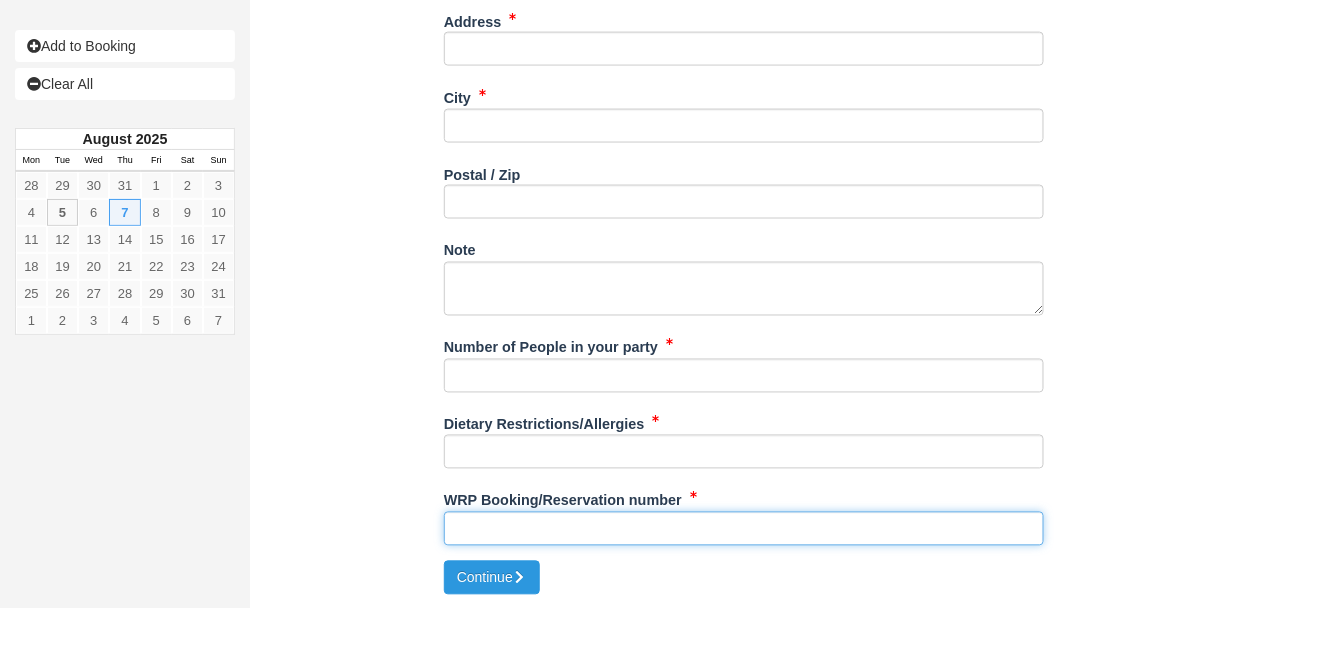 click on "WRP Booking/Reservation number" at bounding box center (744, 577) 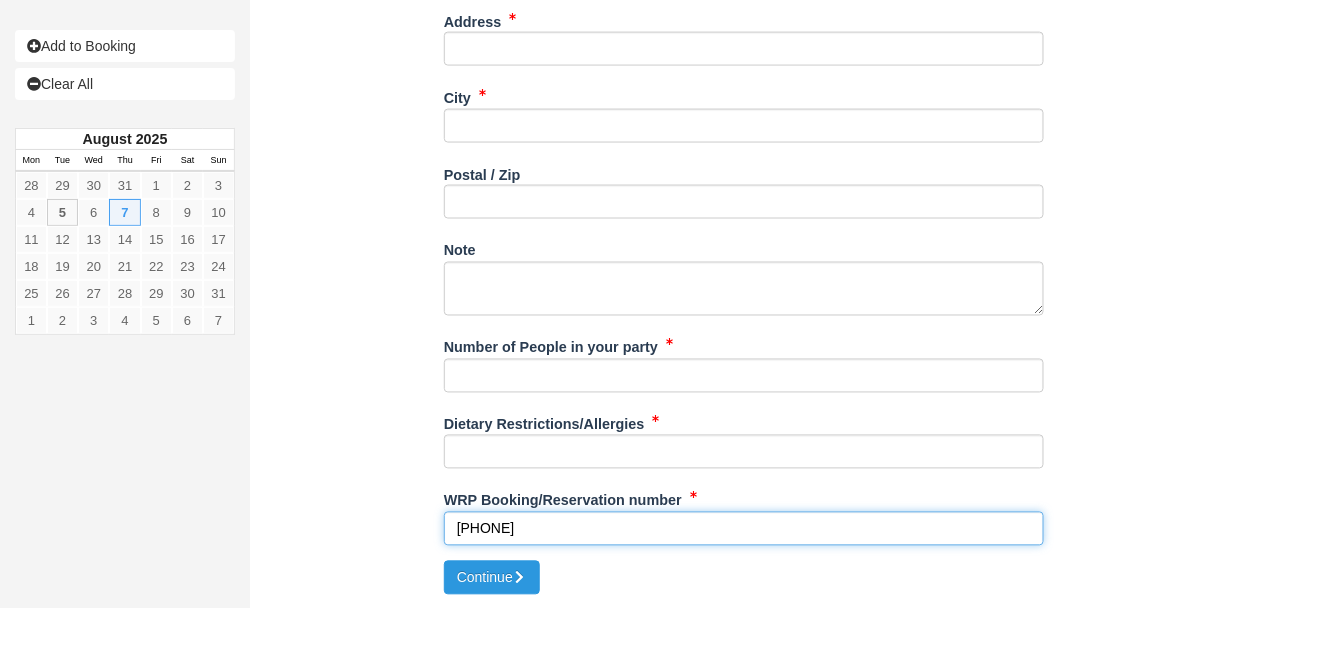 type on "45135551" 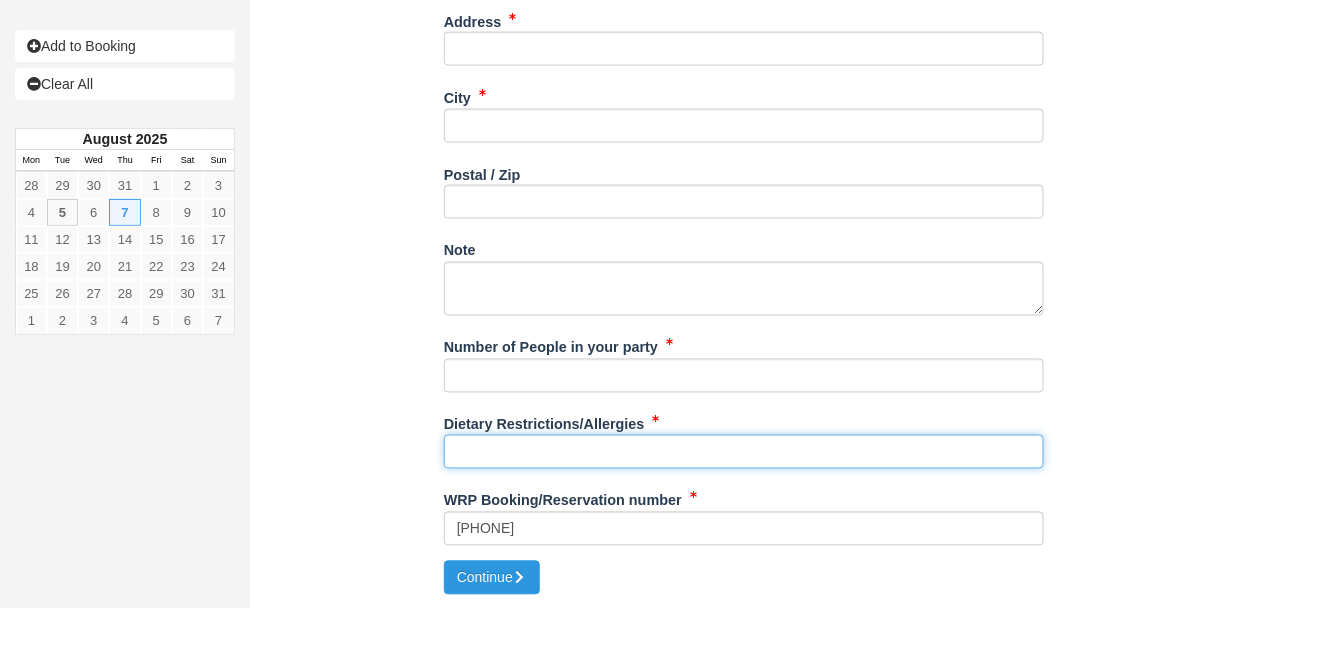 click on "Dietary Restrictions/Allergies" at bounding box center (744, 500) 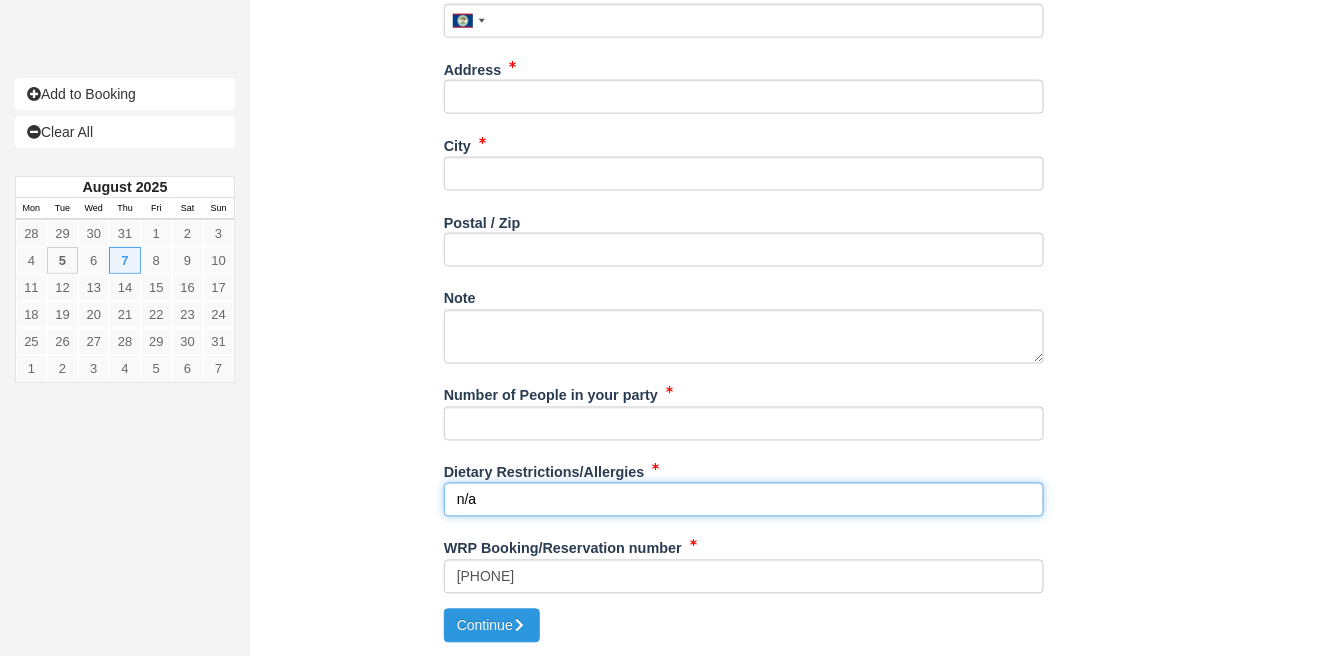 type on "n/a" 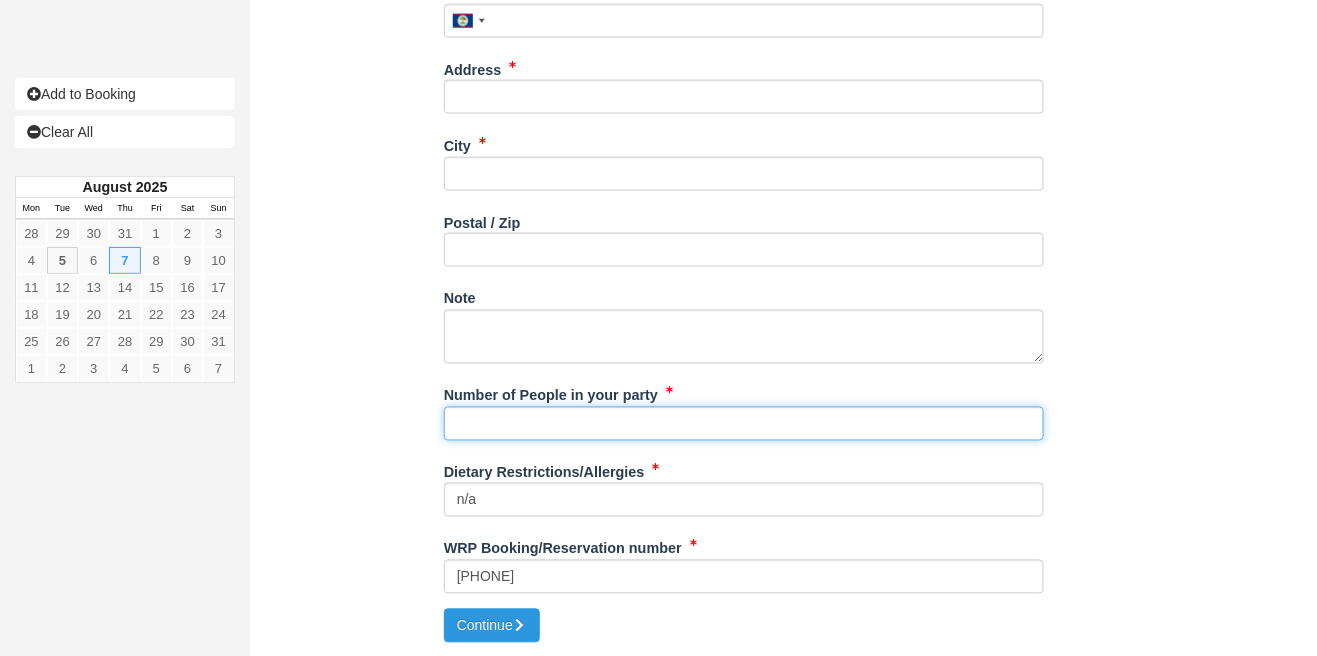 click on "Number of People in your party" at bounding box center (744, 424) 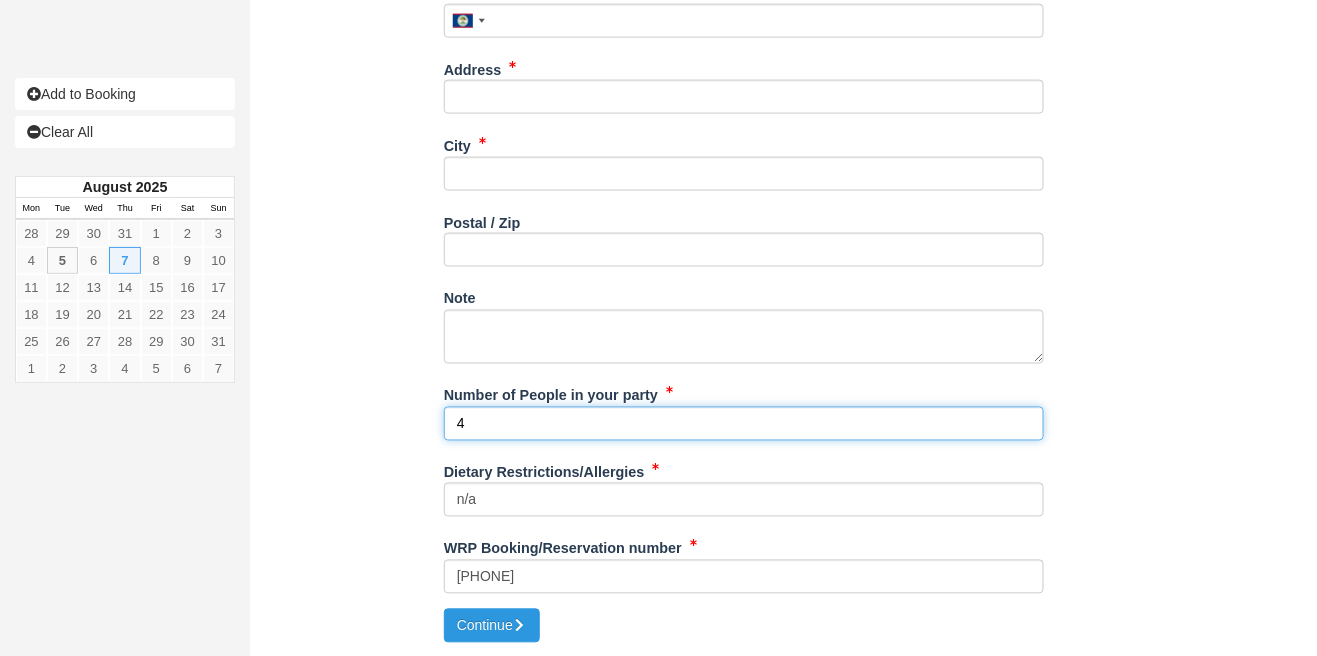 type on "4" 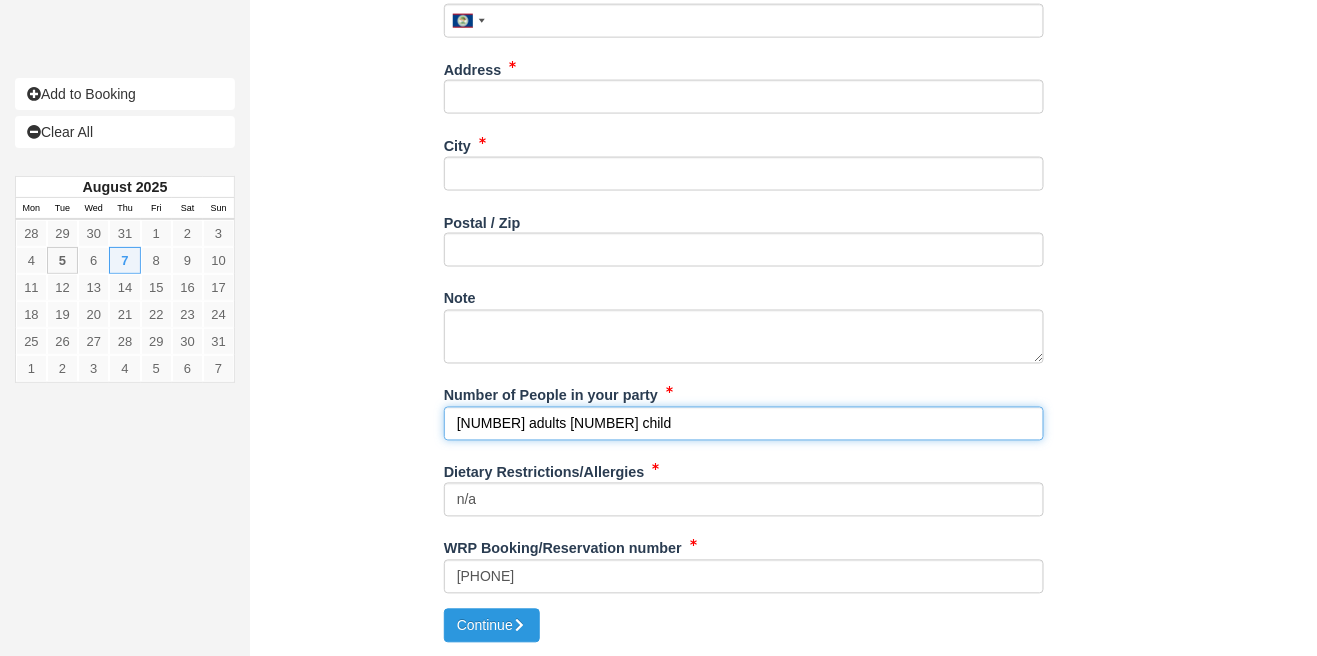 type on "3 adults 1 child" 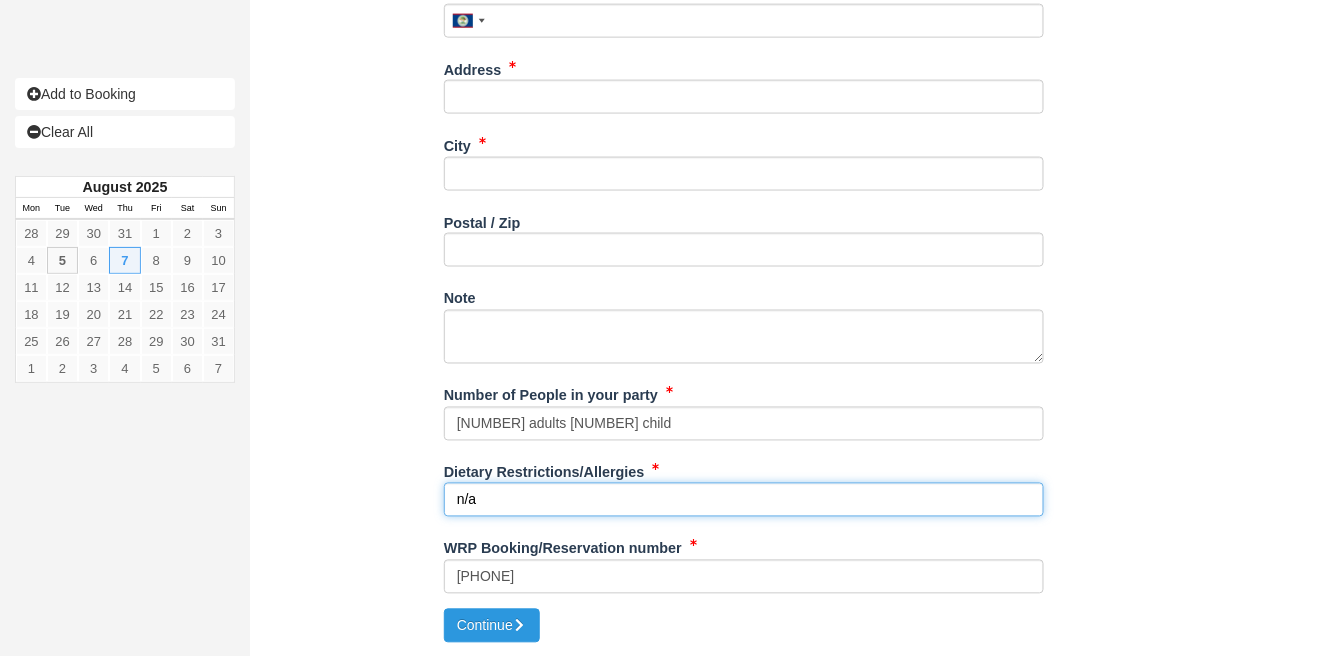 click on "n/a" at bounding box center (744, 500) 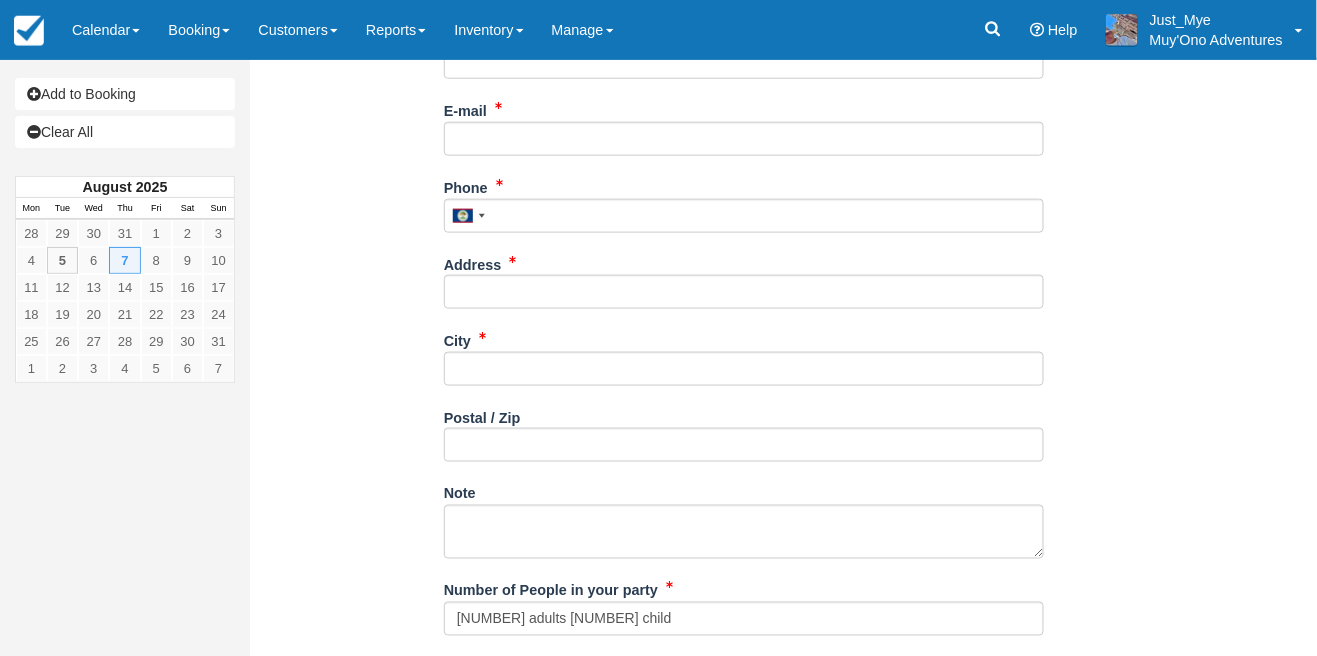 type on "N/A" 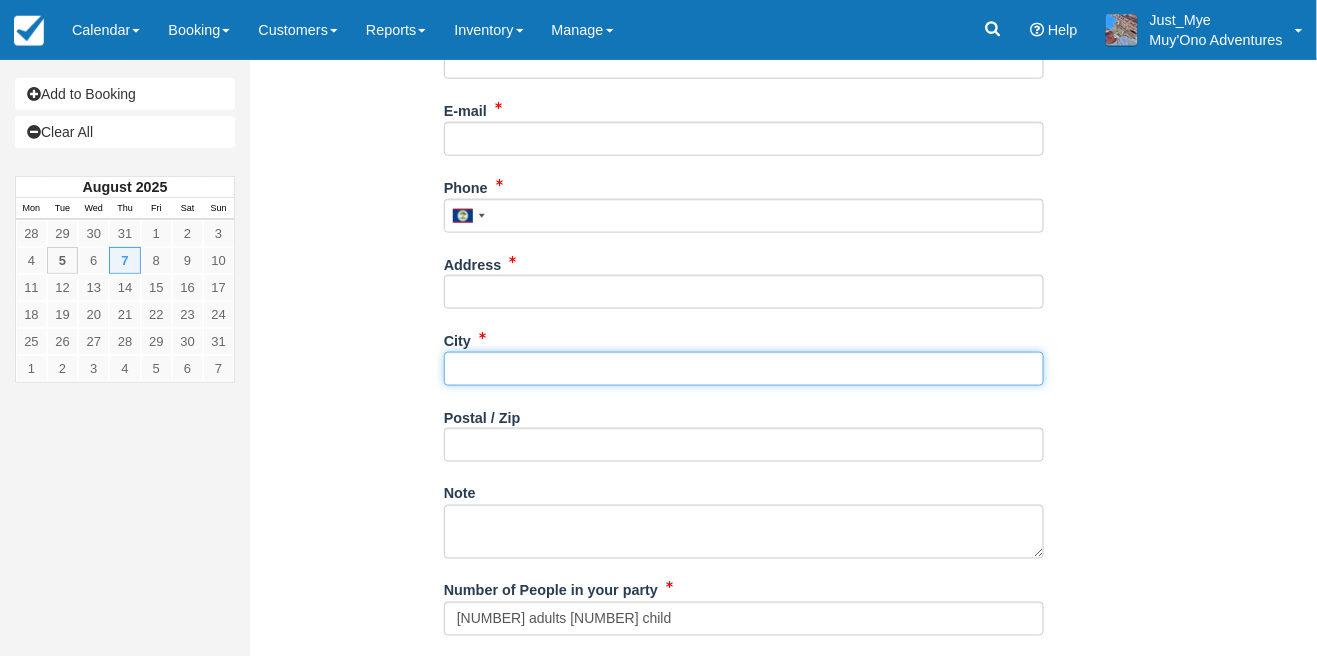 click on "Name
What resort are you staying at?
Who referred you to us?
E-mail
Did you mean  ?
Phone
United States +1 Canada +1 United Kingdom +44 Afghanistan (‫افغانستان‬‎) +93 Albania (Shqipëri) +355 Algeria (‫الجزائر‬‎) +213 American Samoa +1684 Andorra +376 Angola +244 Anguilla +1264 Antigua and Barbuda +1268 Argentina +54 Armenia (Հայաստան) +374 Aruba +297 Australia +61 Austria (Österreich) +43 Azerbaijan (Azərbaycan) +994 Bahamas +1242 Bahrain (‫البحرين‬‎) +973 Bangladesh (বাংলাদেশ) +880 +375" at bounding box center [744, 334] 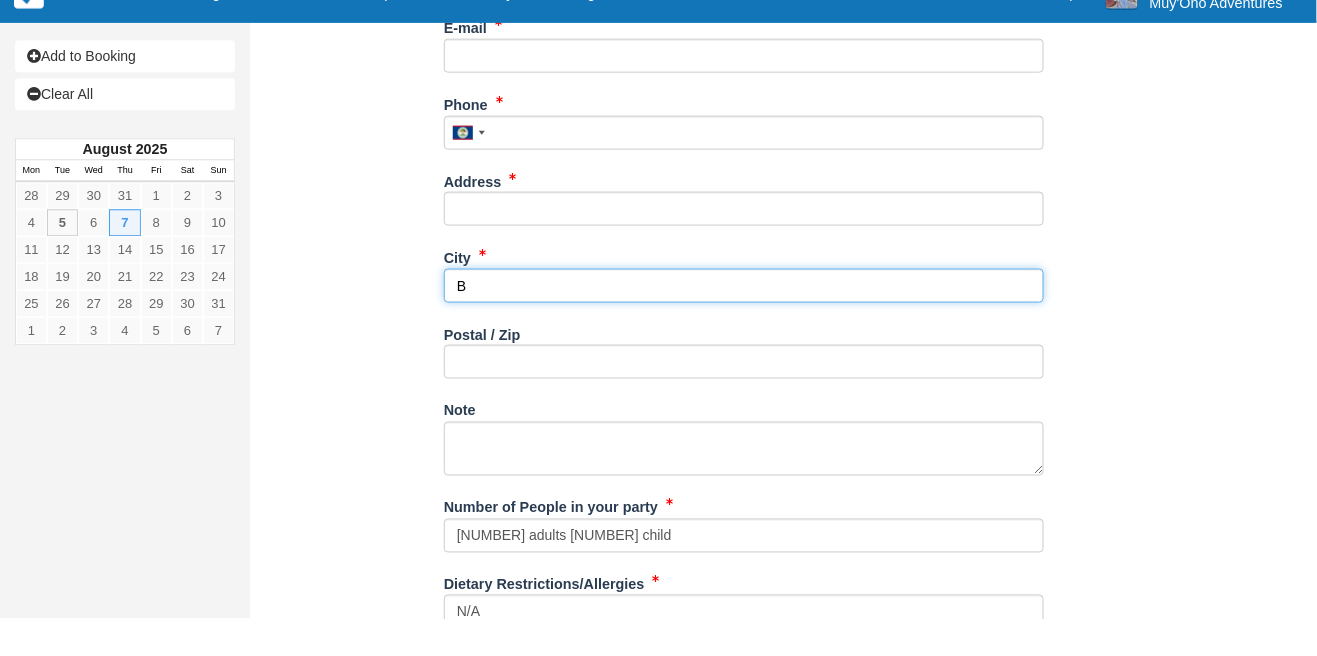 type on "Belize" 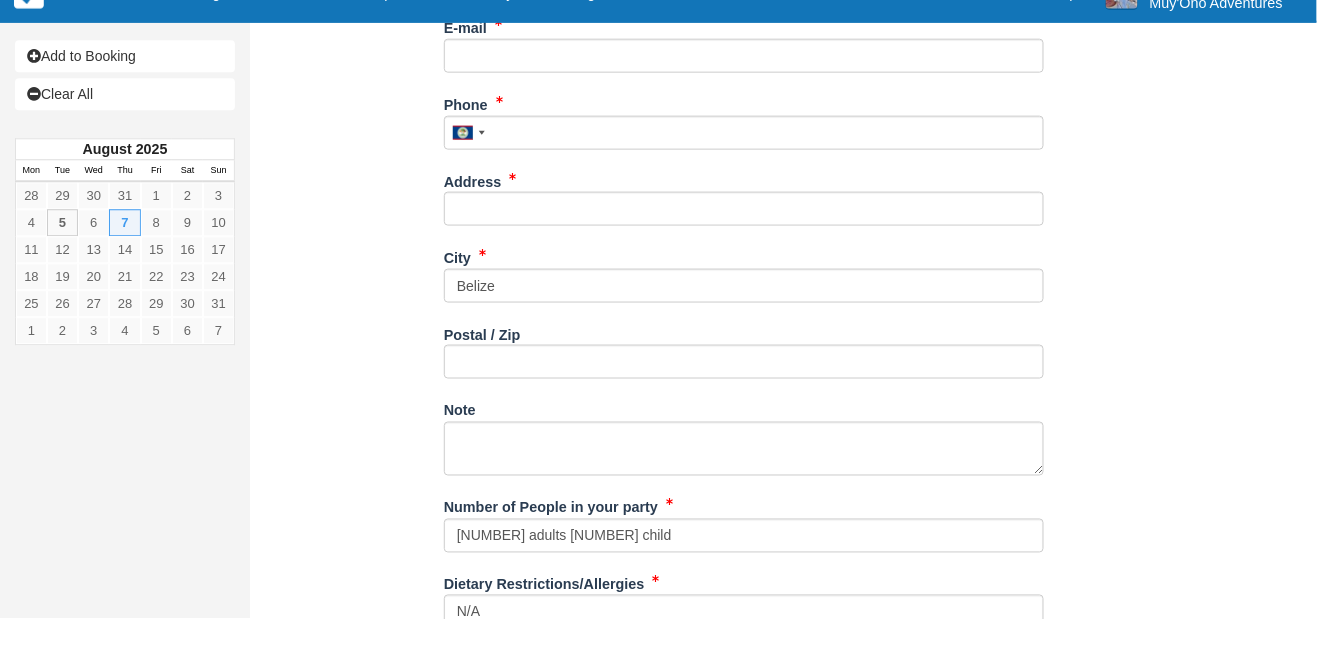 type on "Hopkins bay resort" 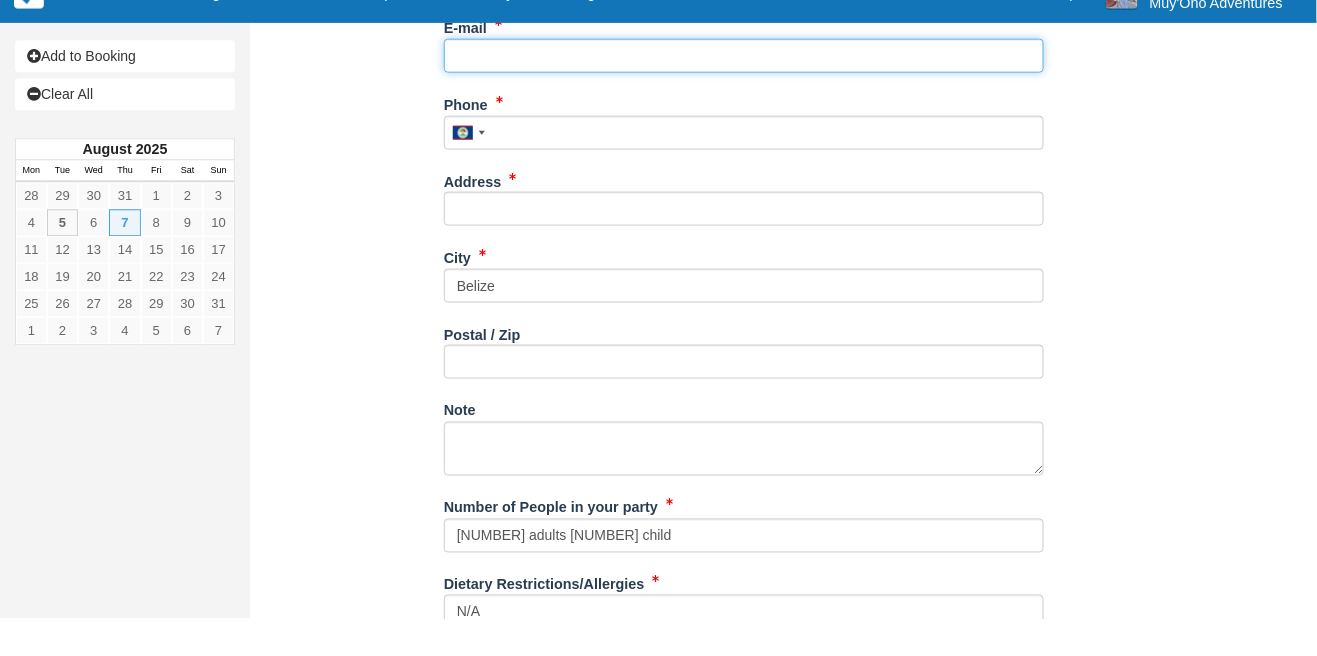 type on "frontdesk@hopinsbaybelize.com" 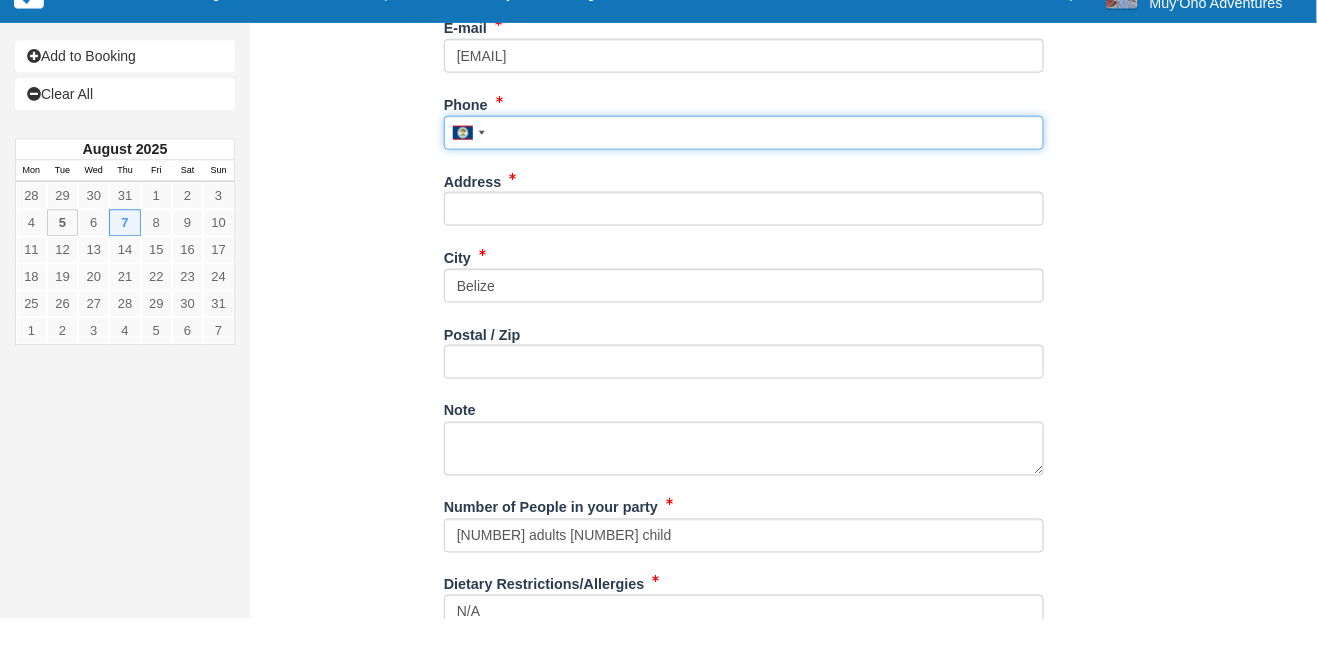 type on "671-0481" 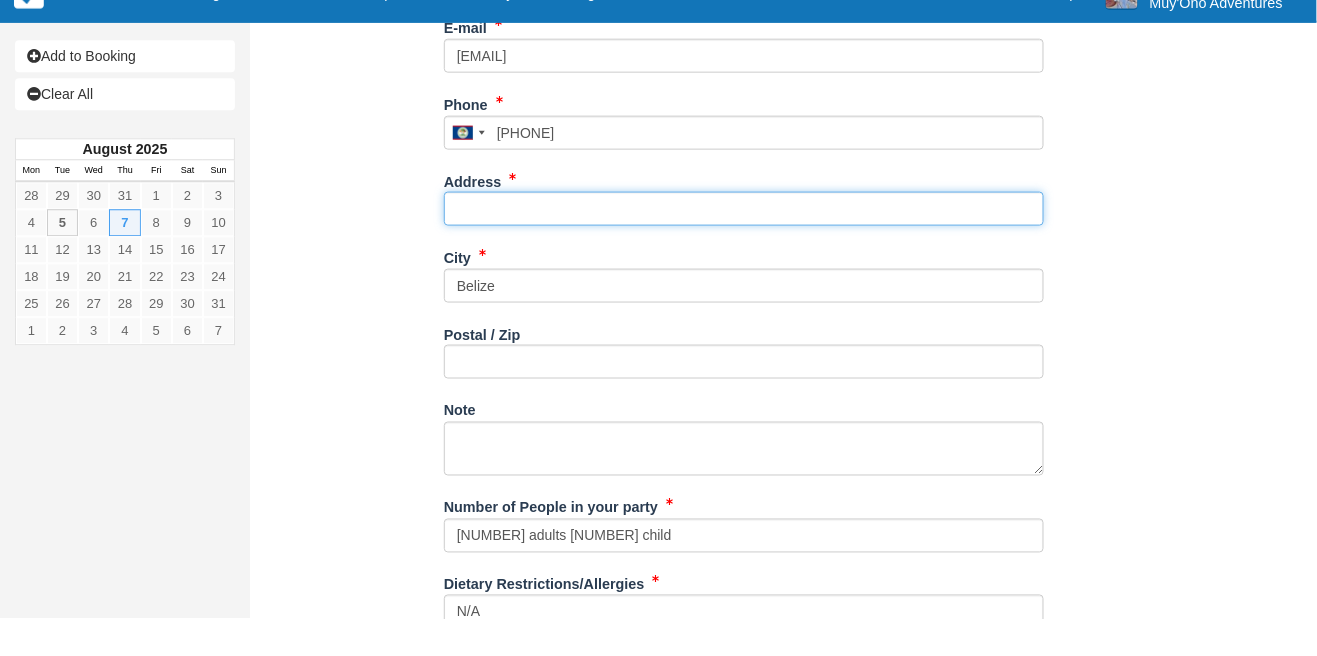 type on "Hopkins" 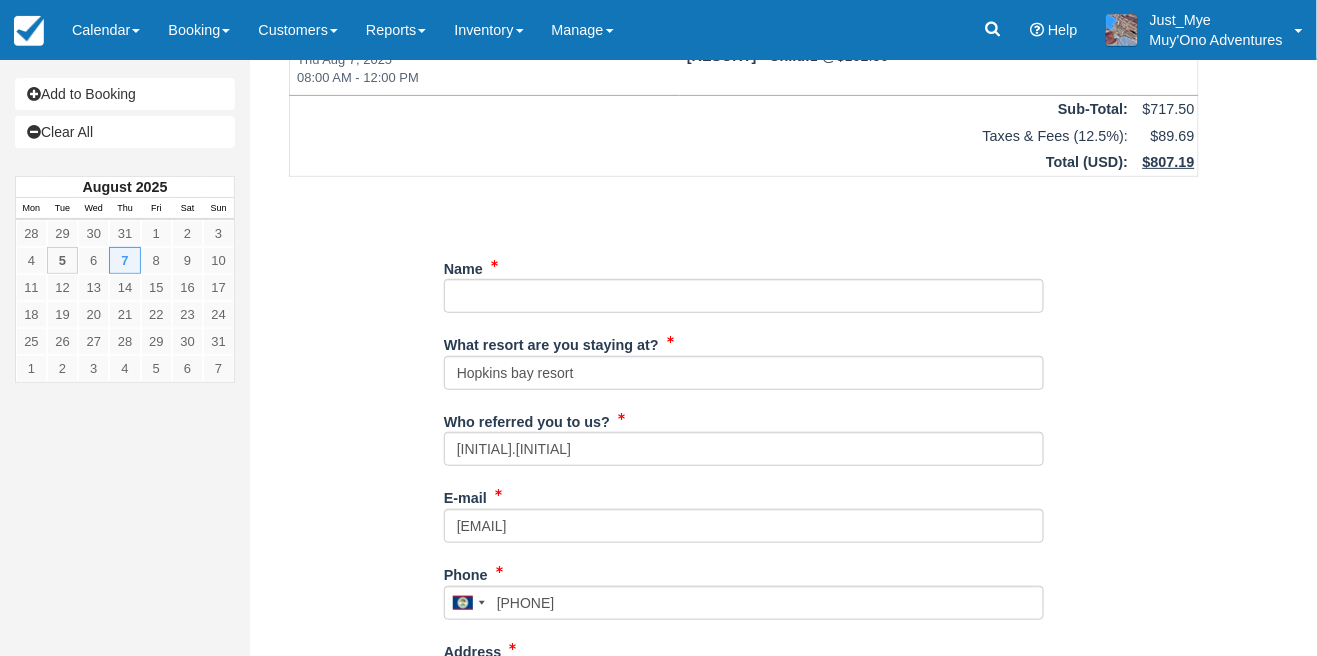 scroll, scrollTop: 135, scrollLeft: 0, axis: vertical 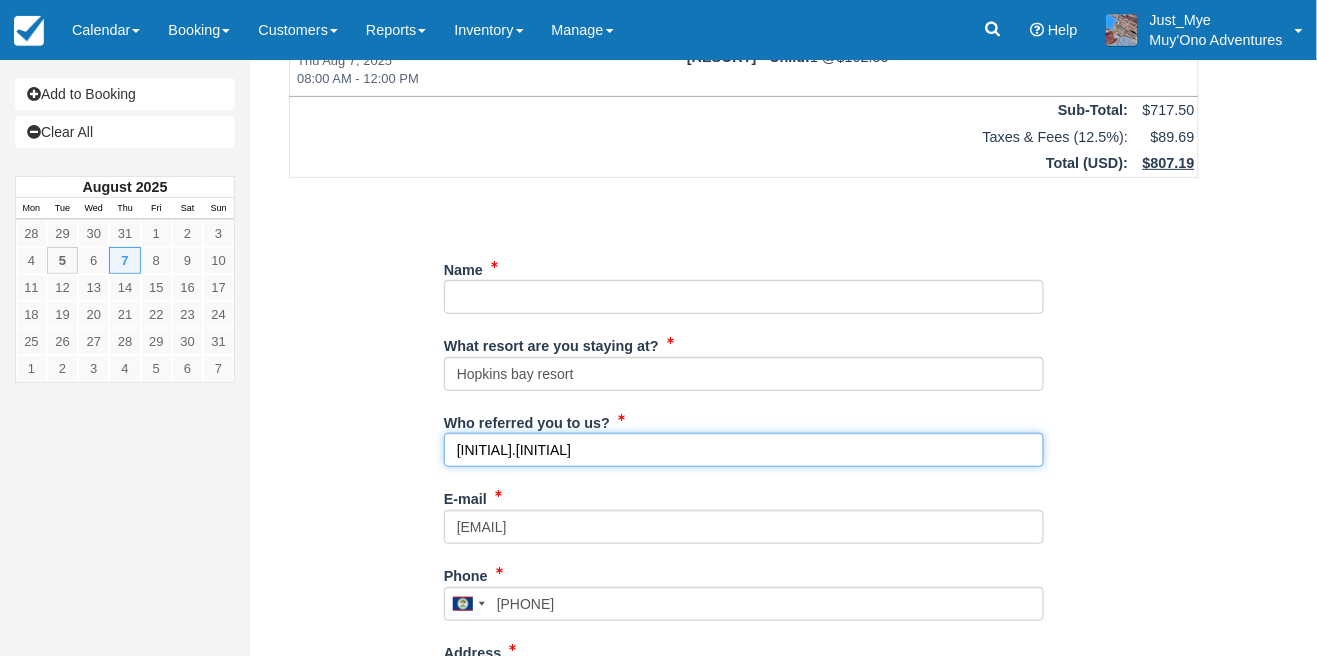 click on "J.F." at bounding box center (744, 450) 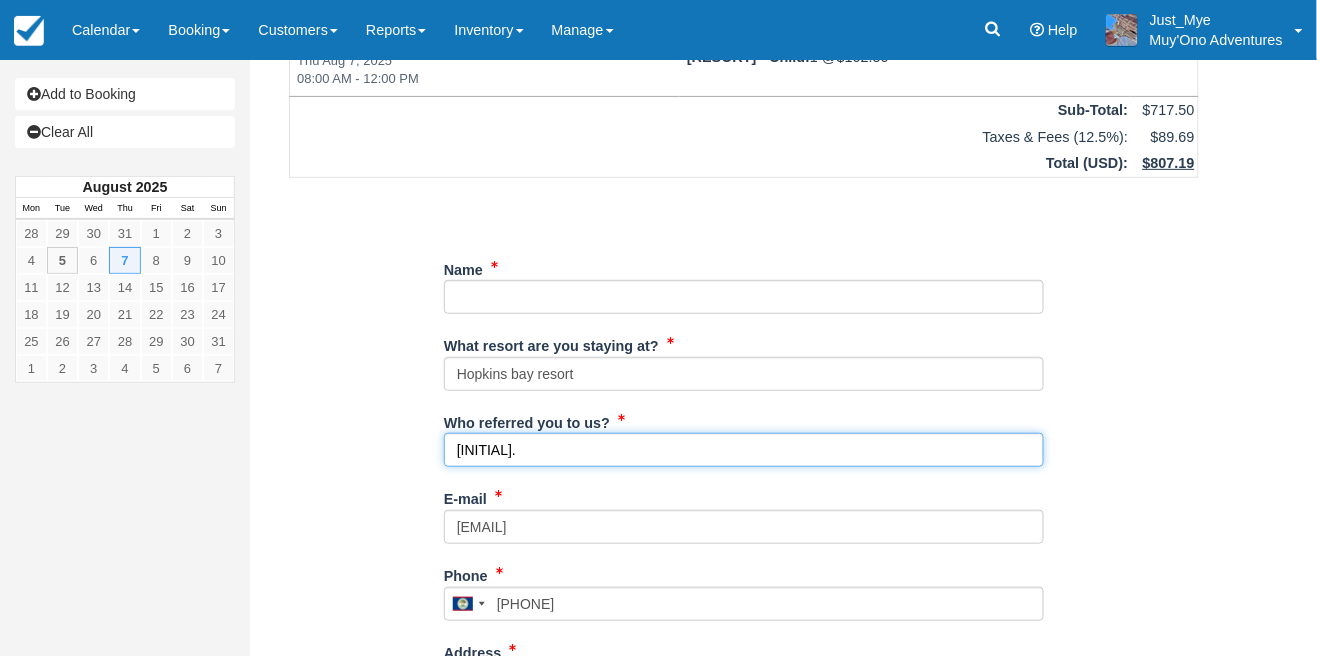 type on "J" 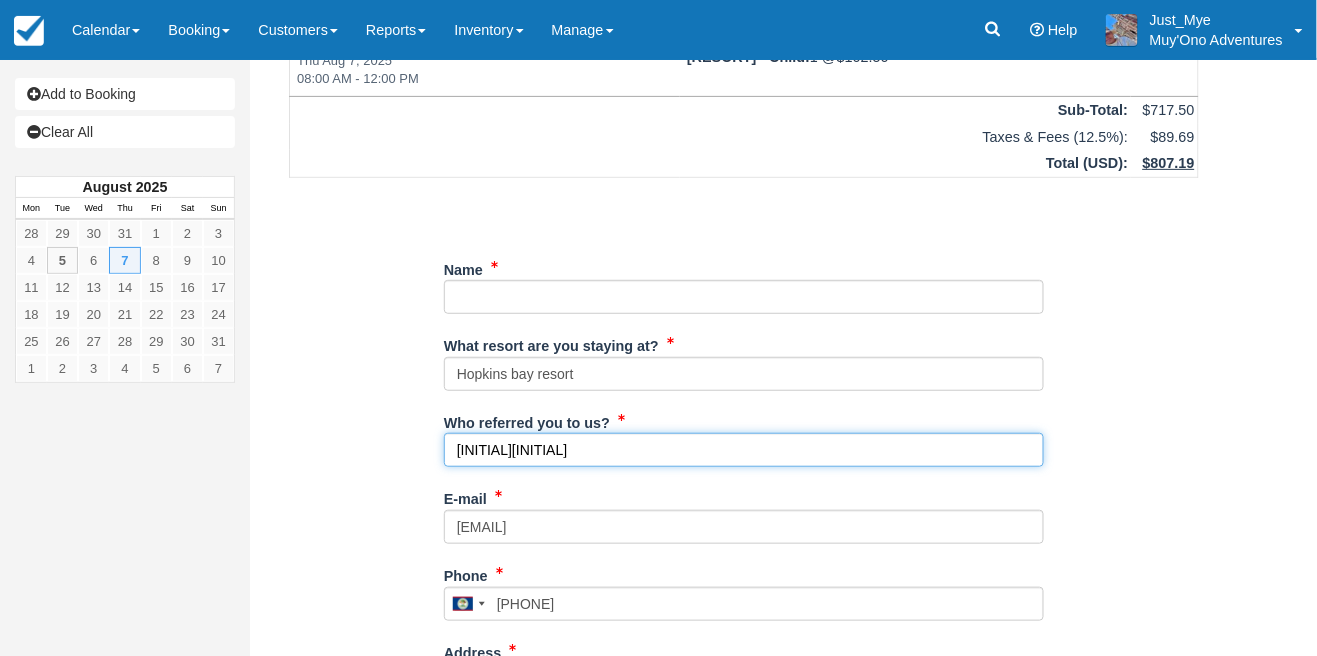 type on "m" 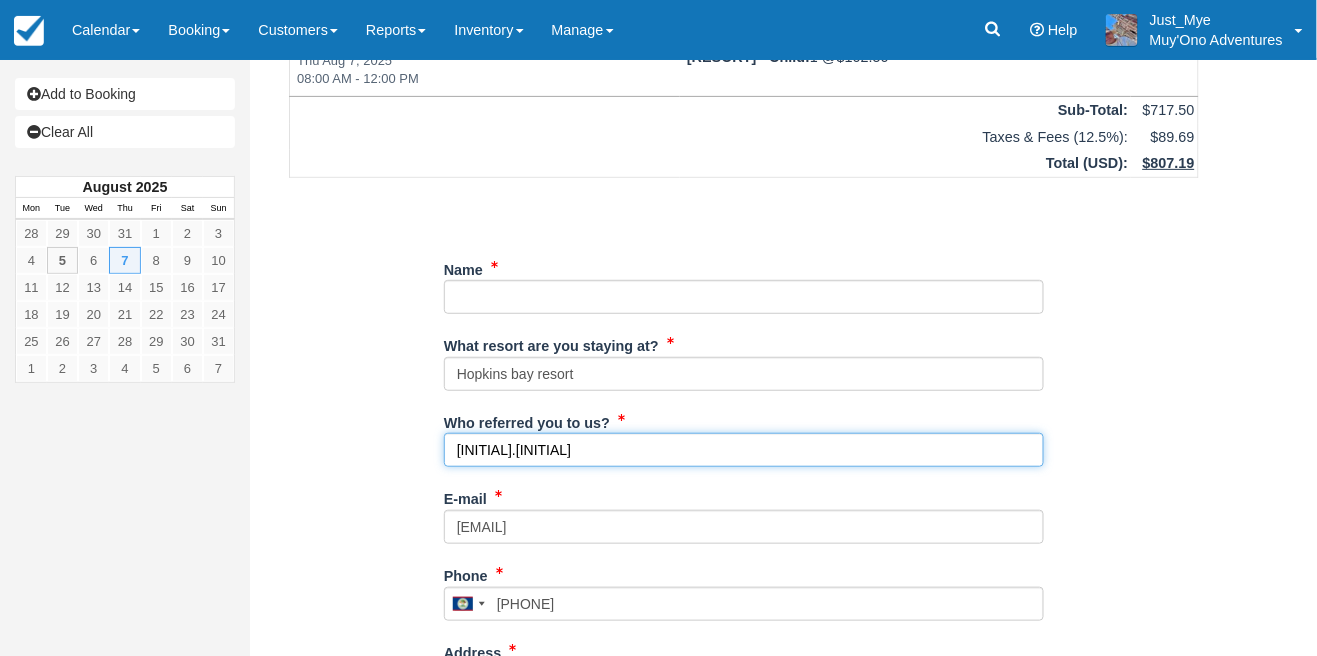 type on "M.M" 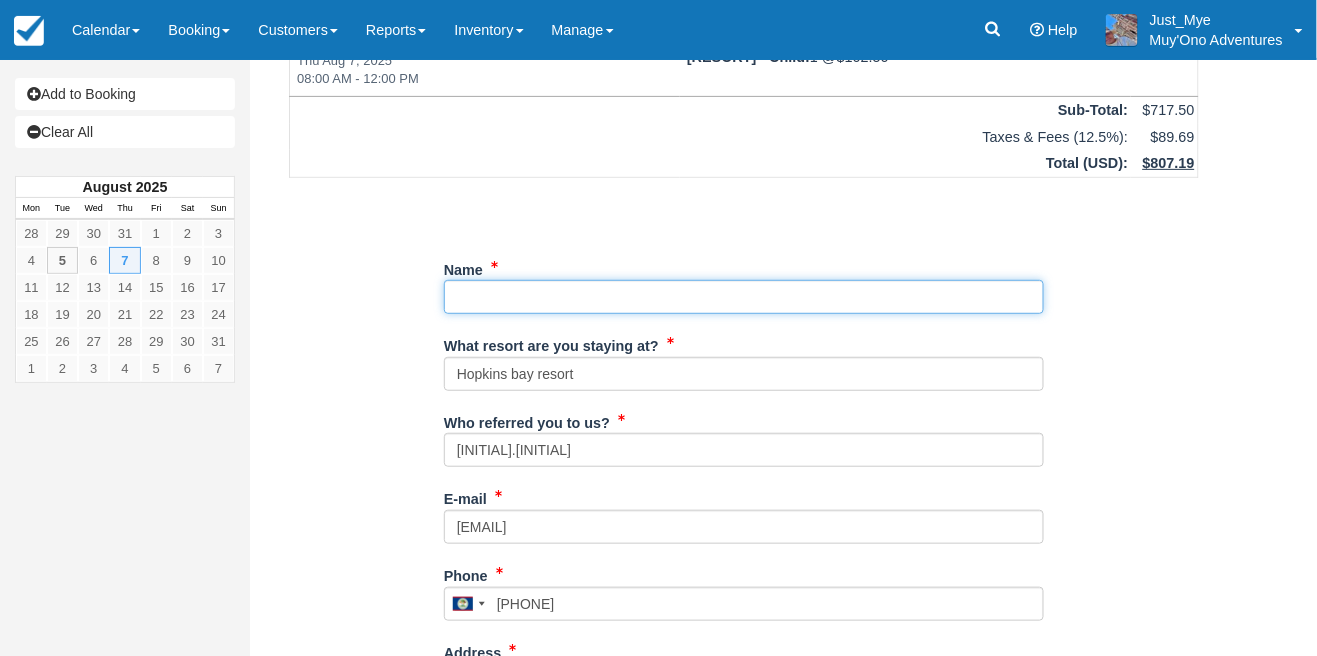 click on "Name" at bounding box center [744, 297] 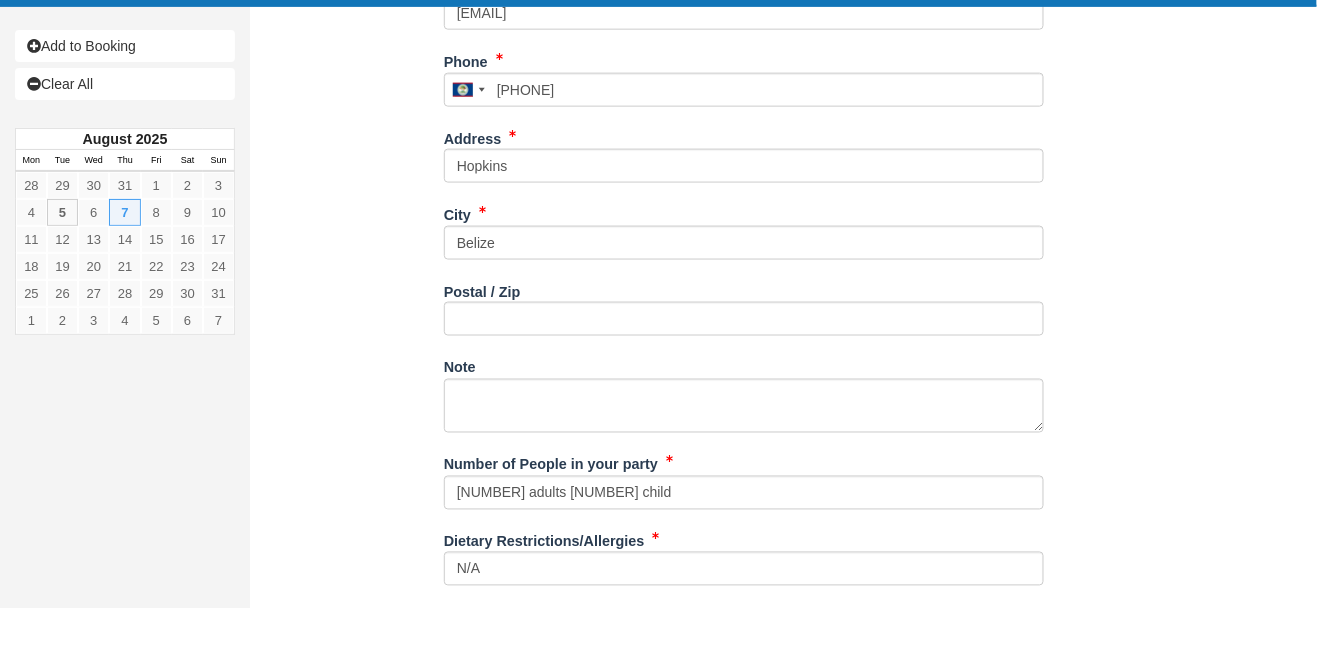 scroll, scrollTop: 718, scrollLeft: 0, axis: vertical 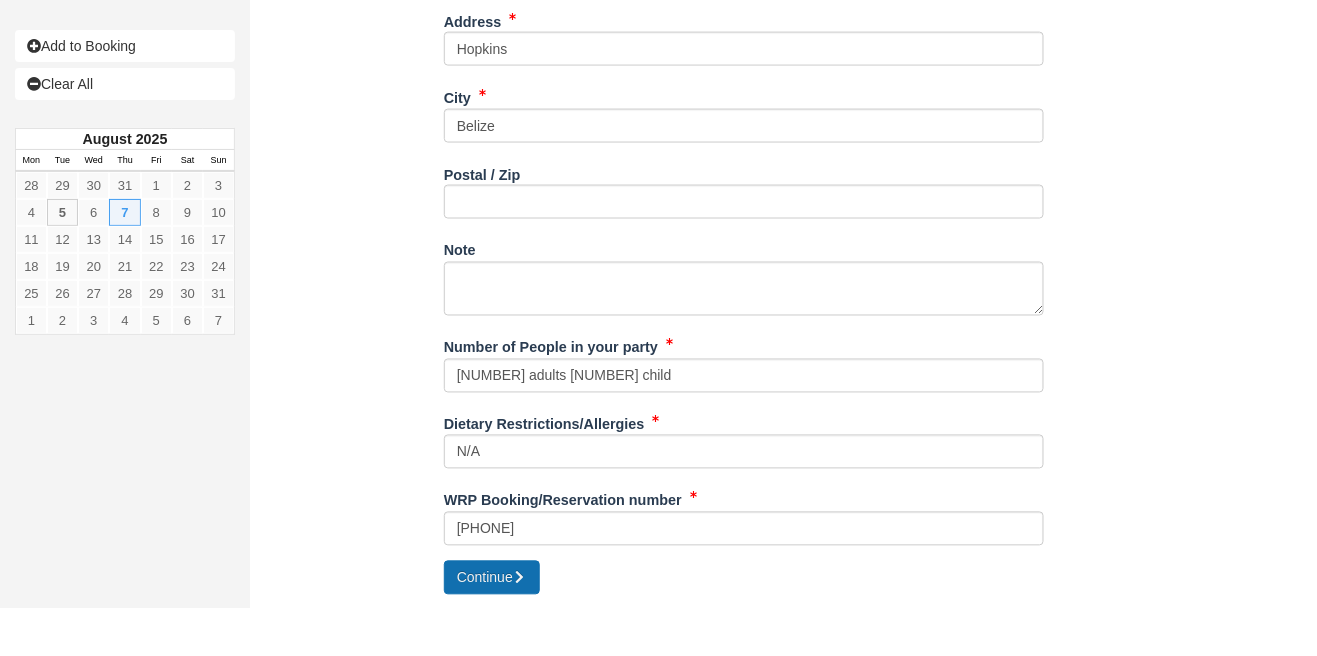 type on "[FIRST] [LAST]" 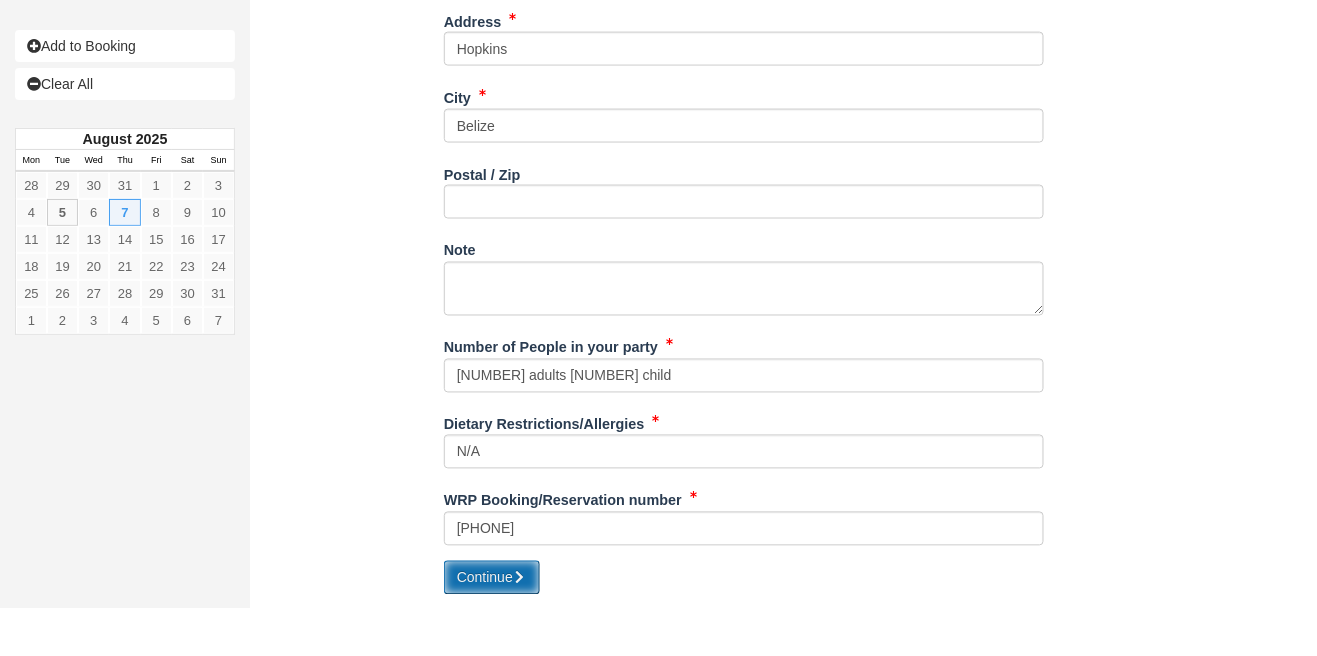 click on "Continue" at bounding box center [492, 626] 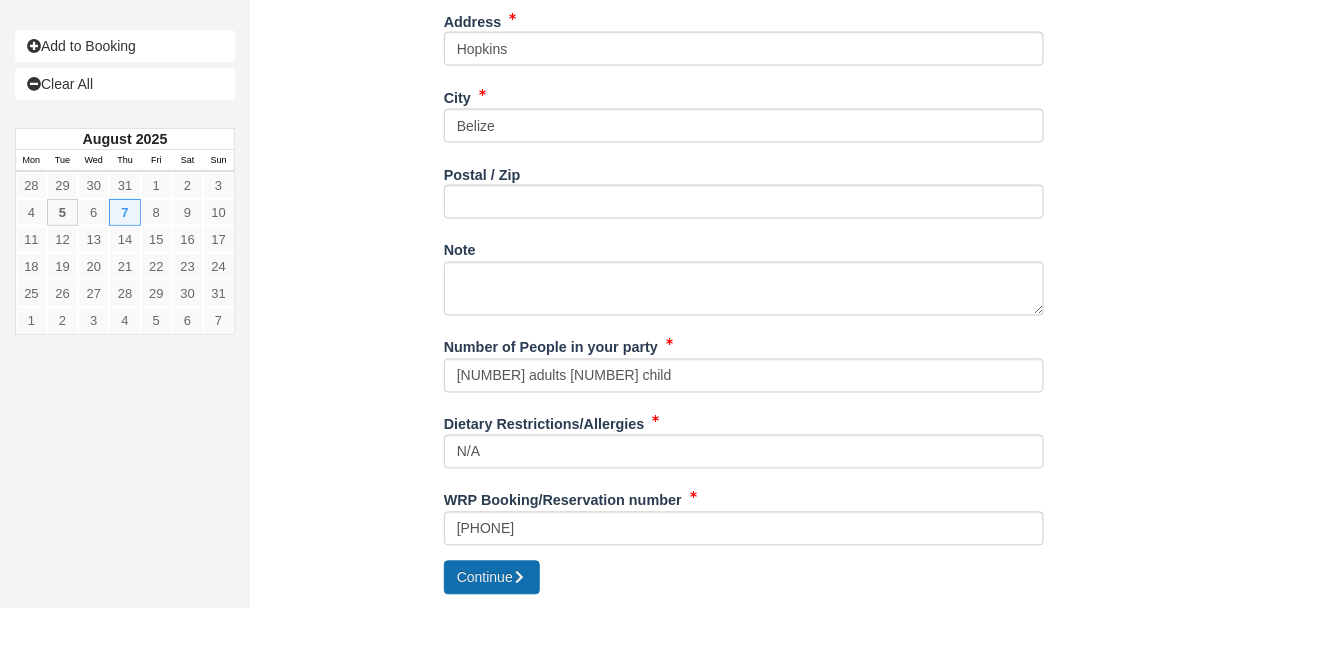 type on "+5016710481" 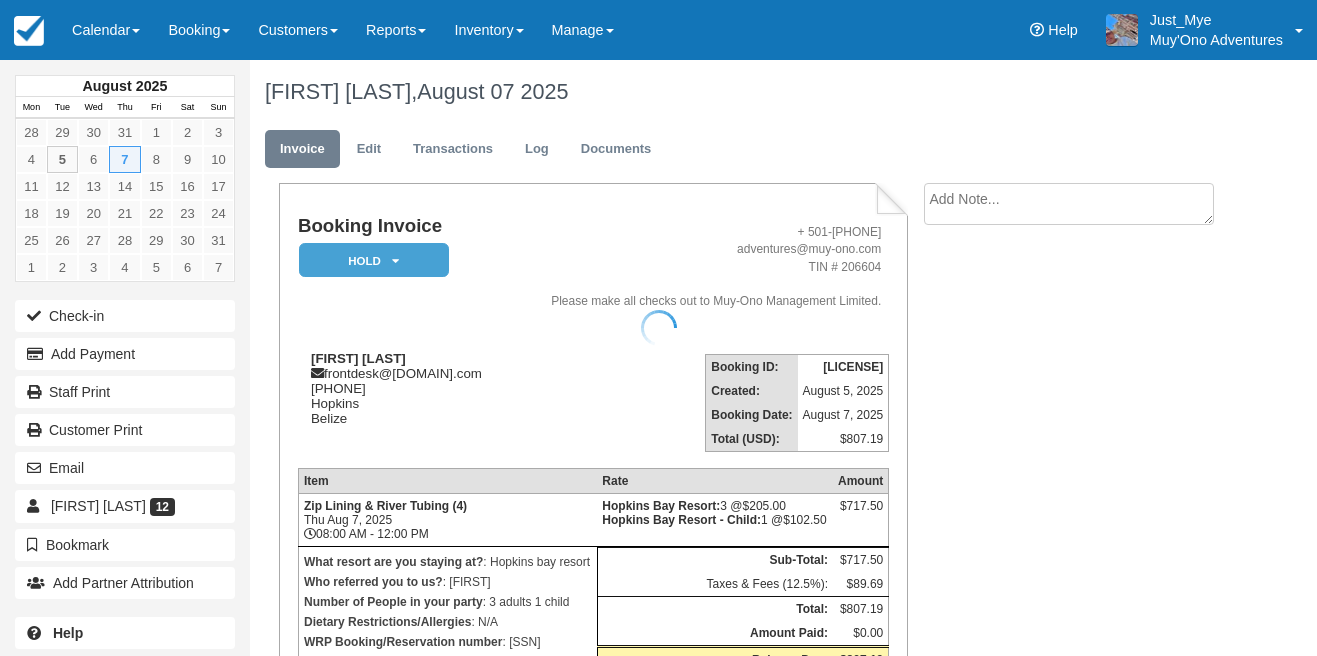 scroll, scrollTop: 0, scrollLeft: 0, axis: both 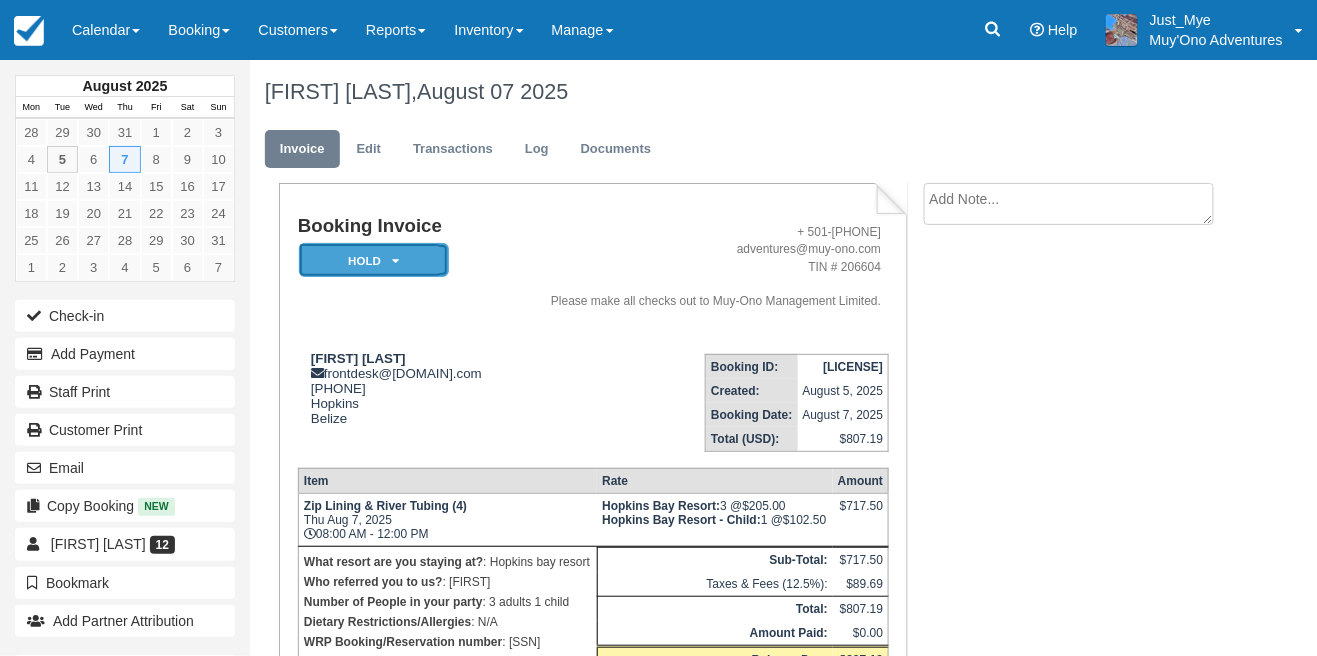 click on "HOLD" at bounding box center (374, 260) 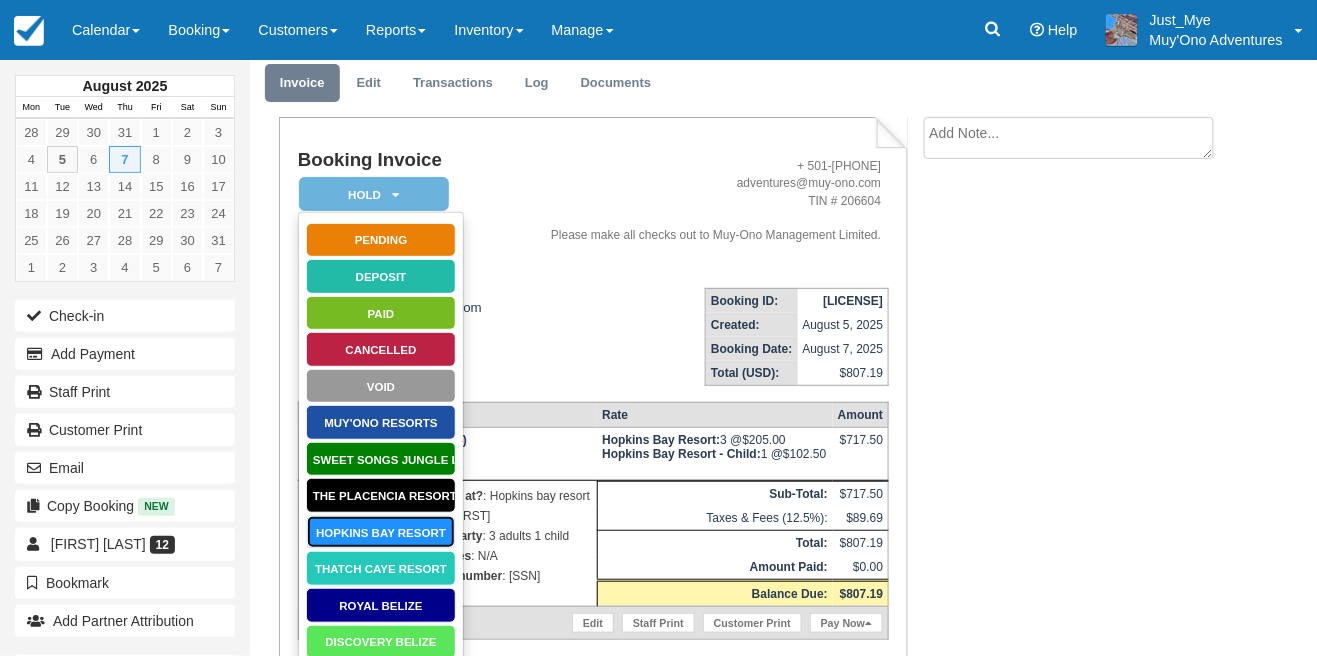 click on "Hopkins Bay Resort" at bounding box center (381, 532) 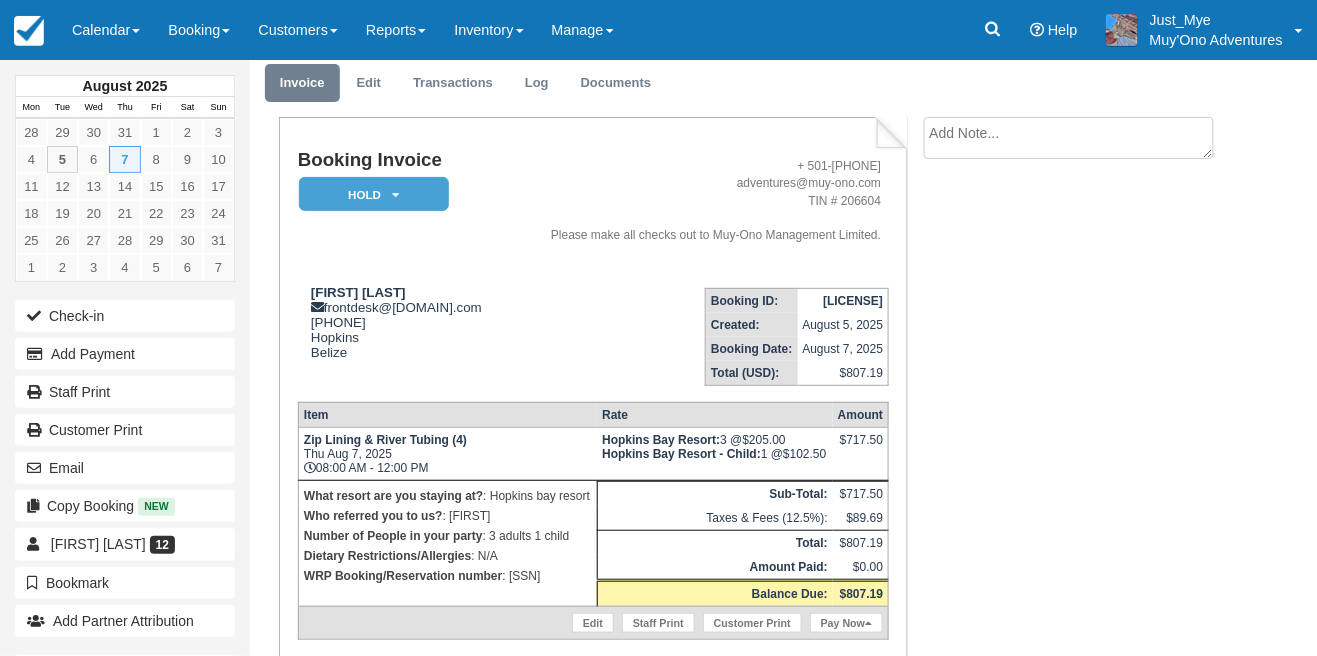 scroll, scrollTop: 50, scrollLeft: 0, axis: vertical 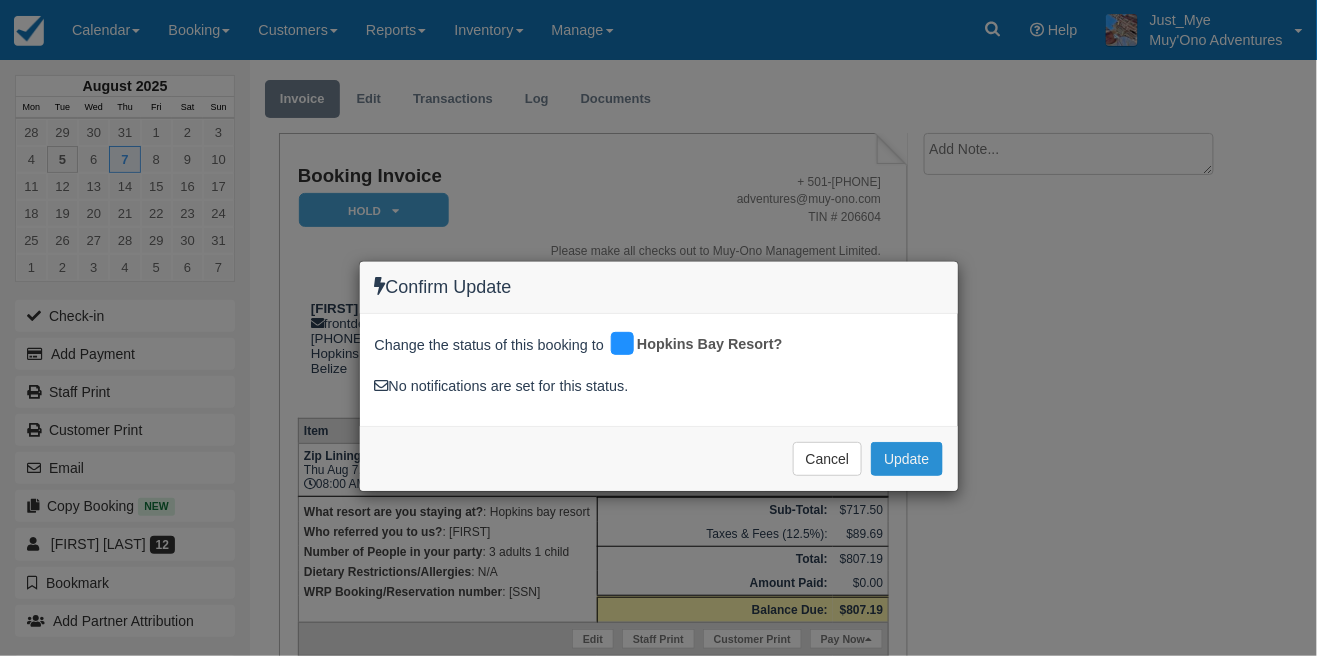 click on "Update" at bounding box center (906, 459) 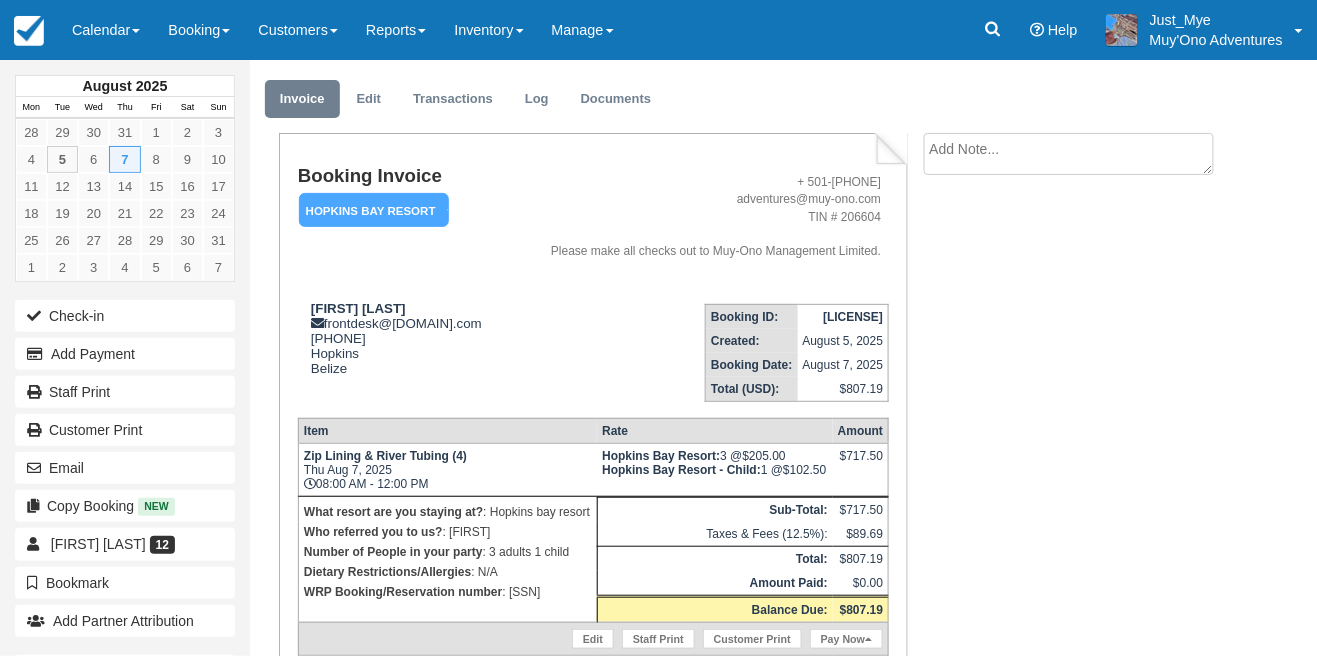 scroll, scrollTop: 56, scrollLeft: 0, axis: vertical 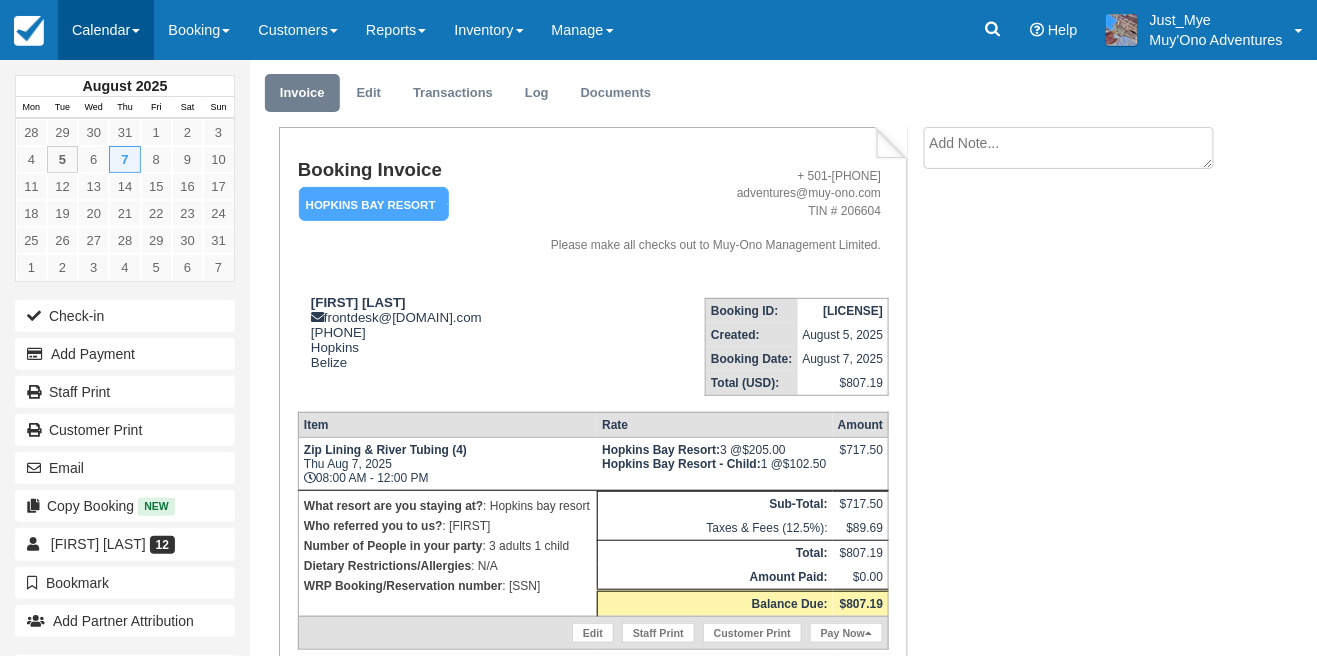 click on "Calendar" at bounding box center (106, 30) 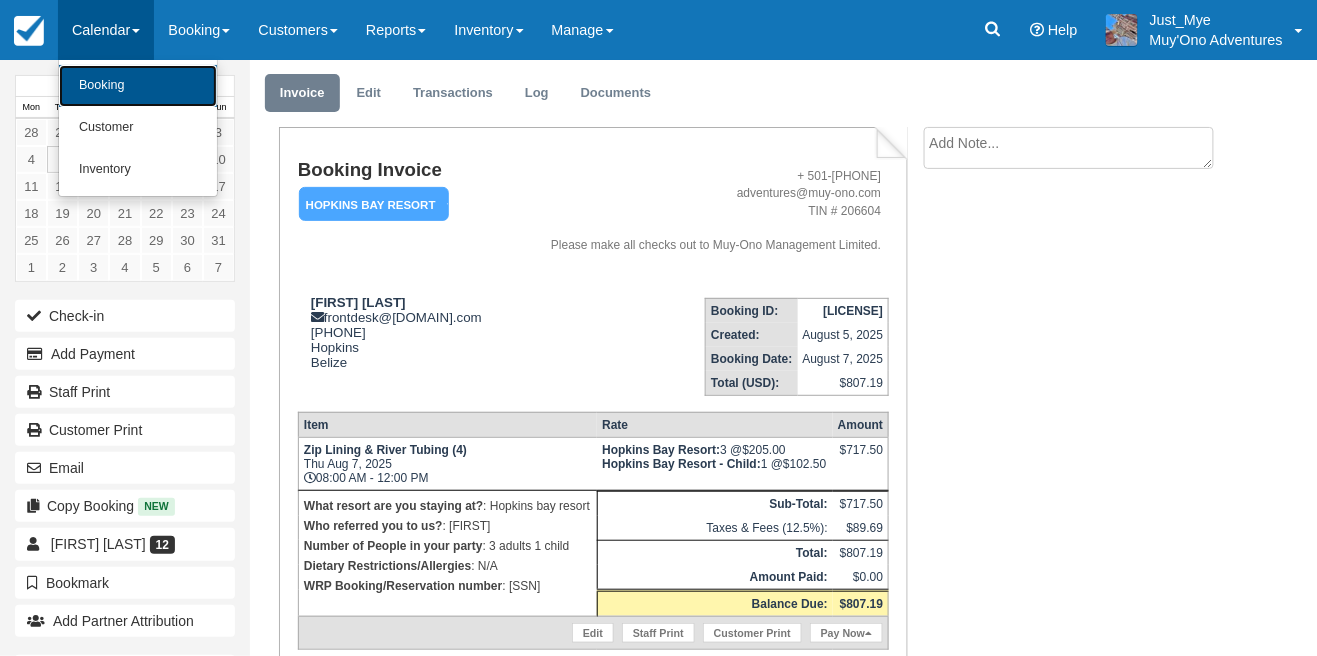 click on "Booking" at bounding box center [138, 86] 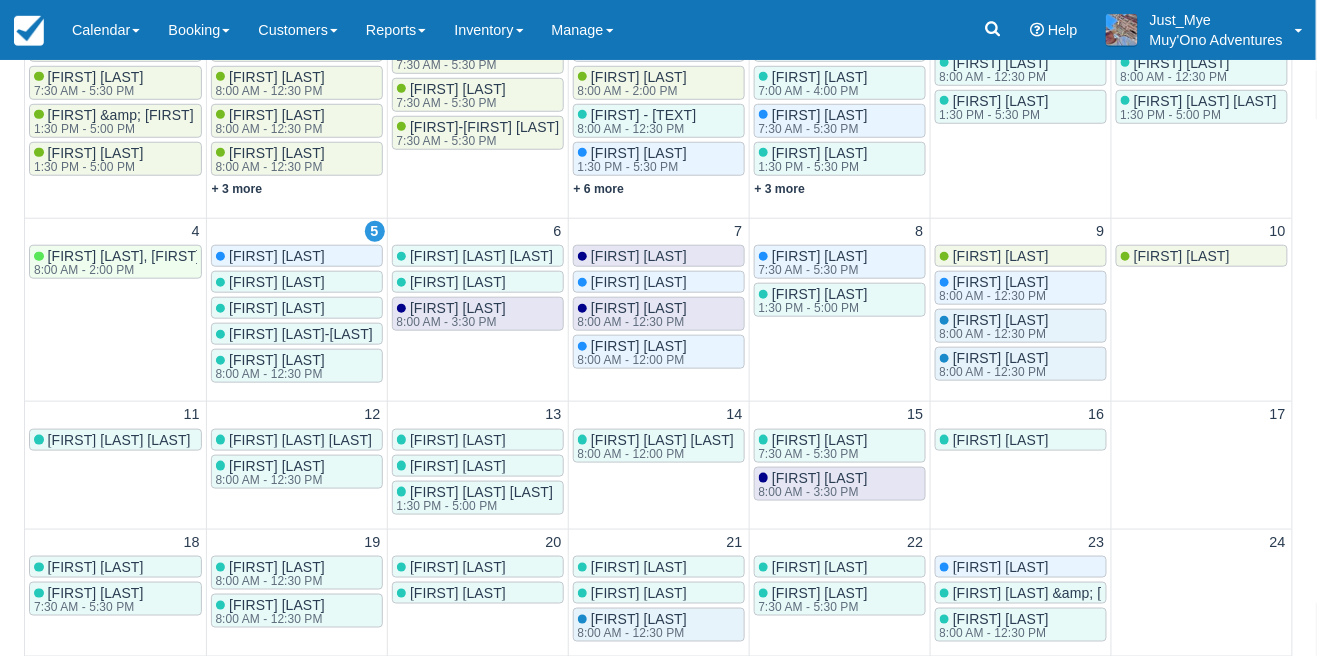 click on "[FIRST] [LAST]" at bounding box center (632, 256) 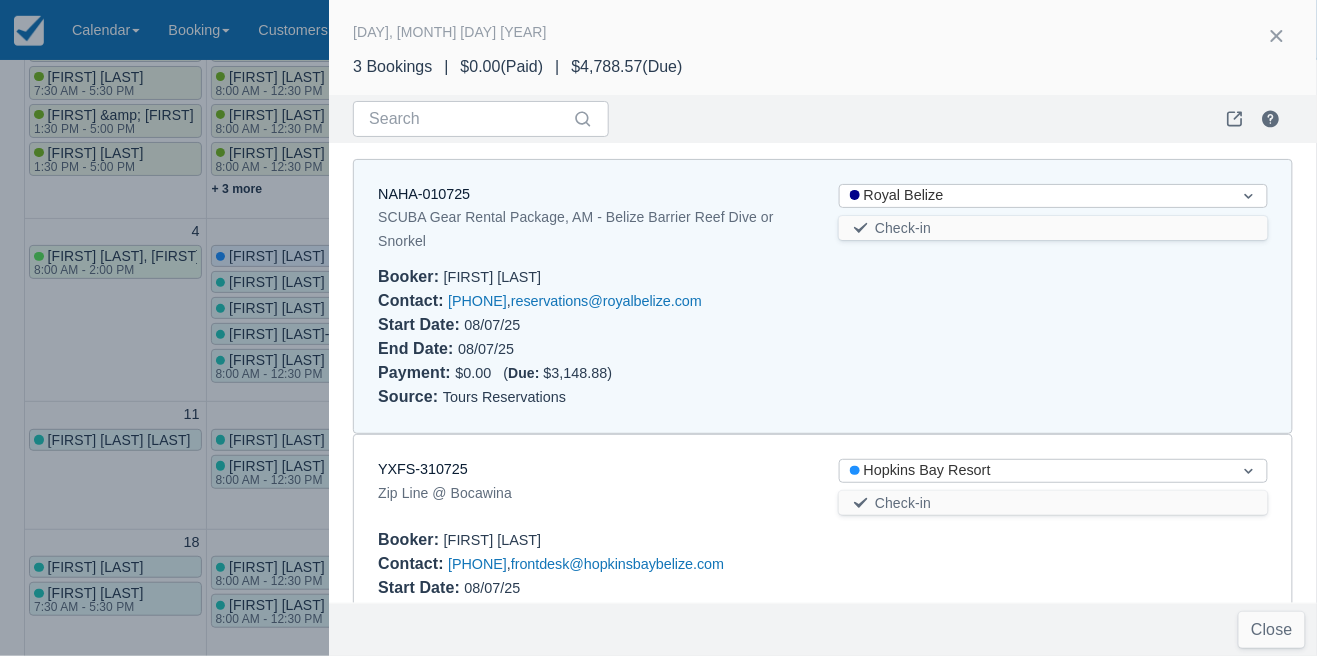scroll, scrollTop: 368, scrollLeft: 0, axis: vertical 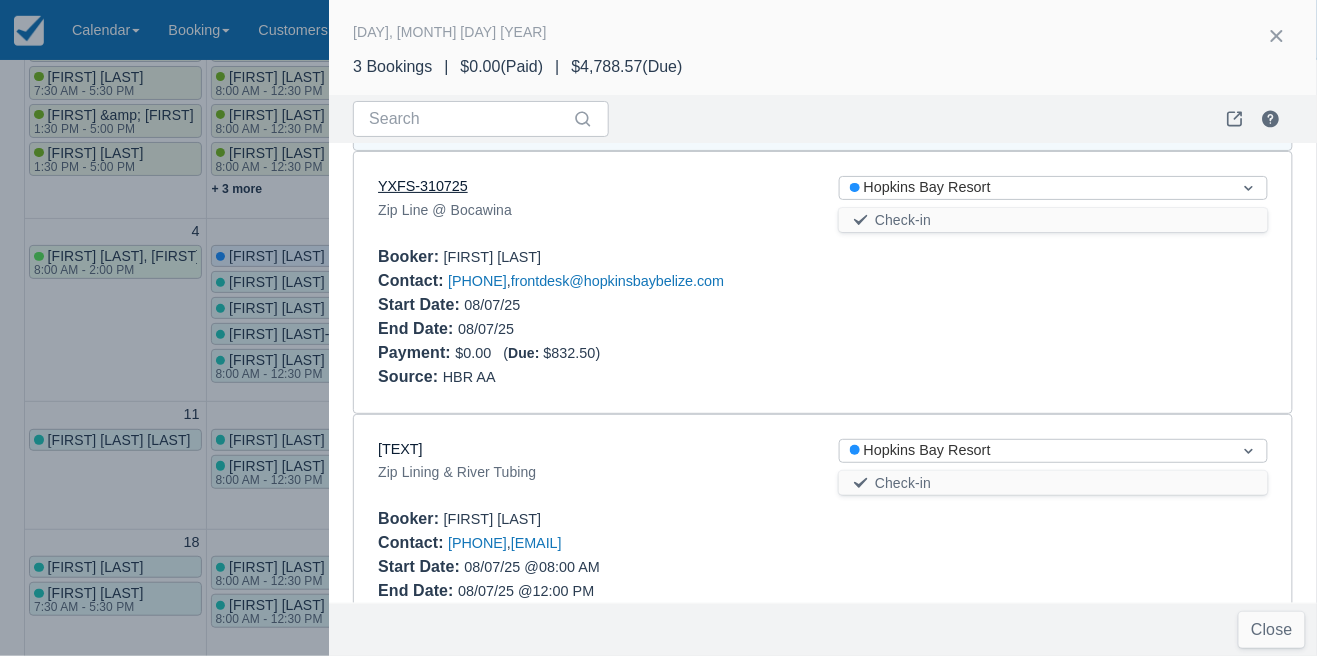 click on "YXFS-310725" at bounding box center [423, 186] 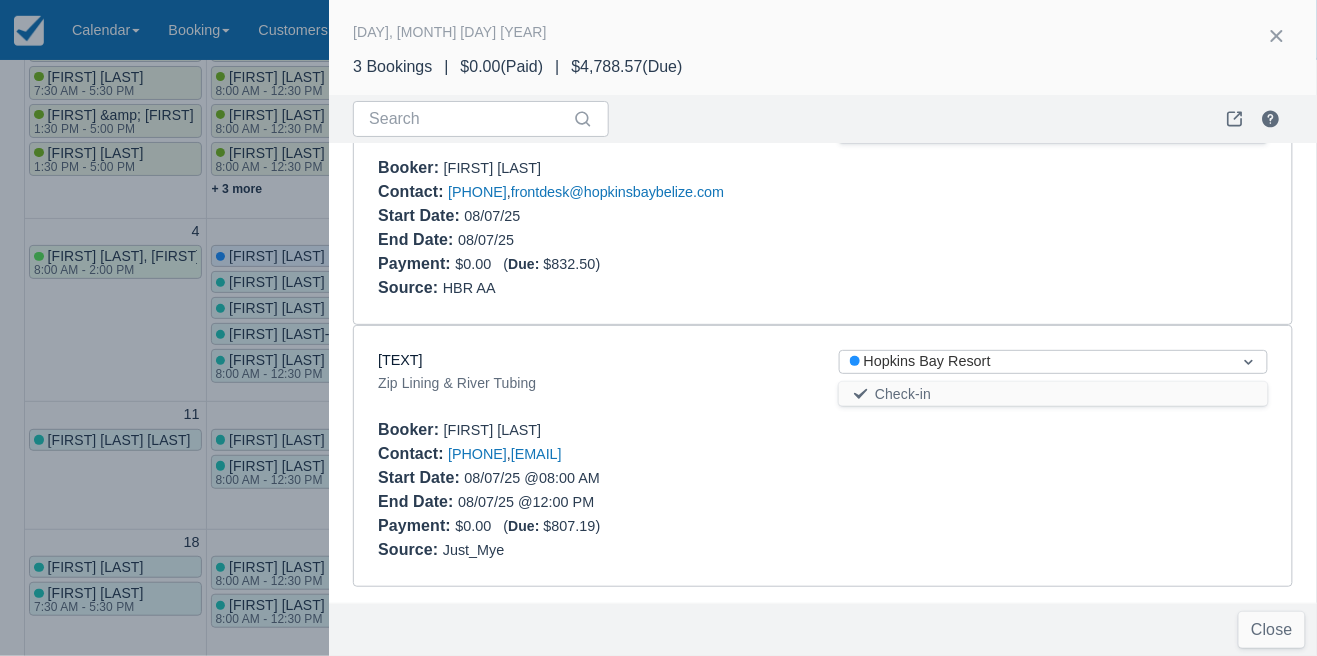 click at bounding box center [658, 328] 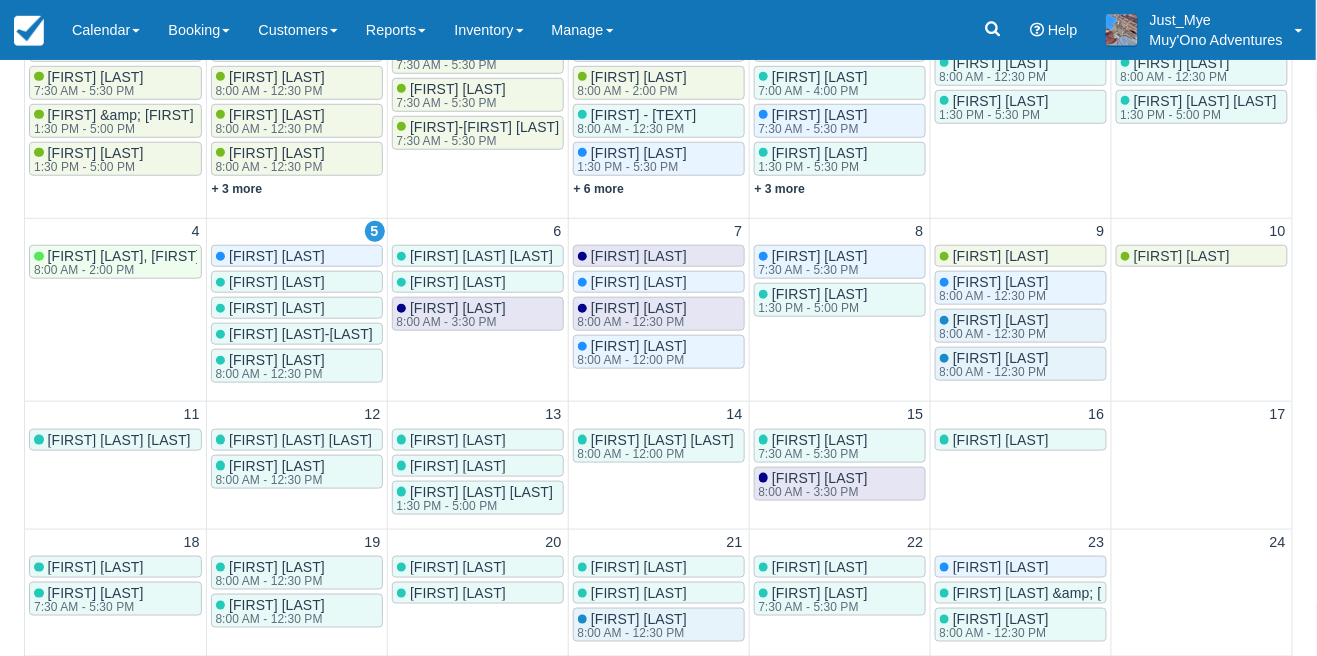 scroll, scrollTop: 0, scrollLeft: 0, axis: both 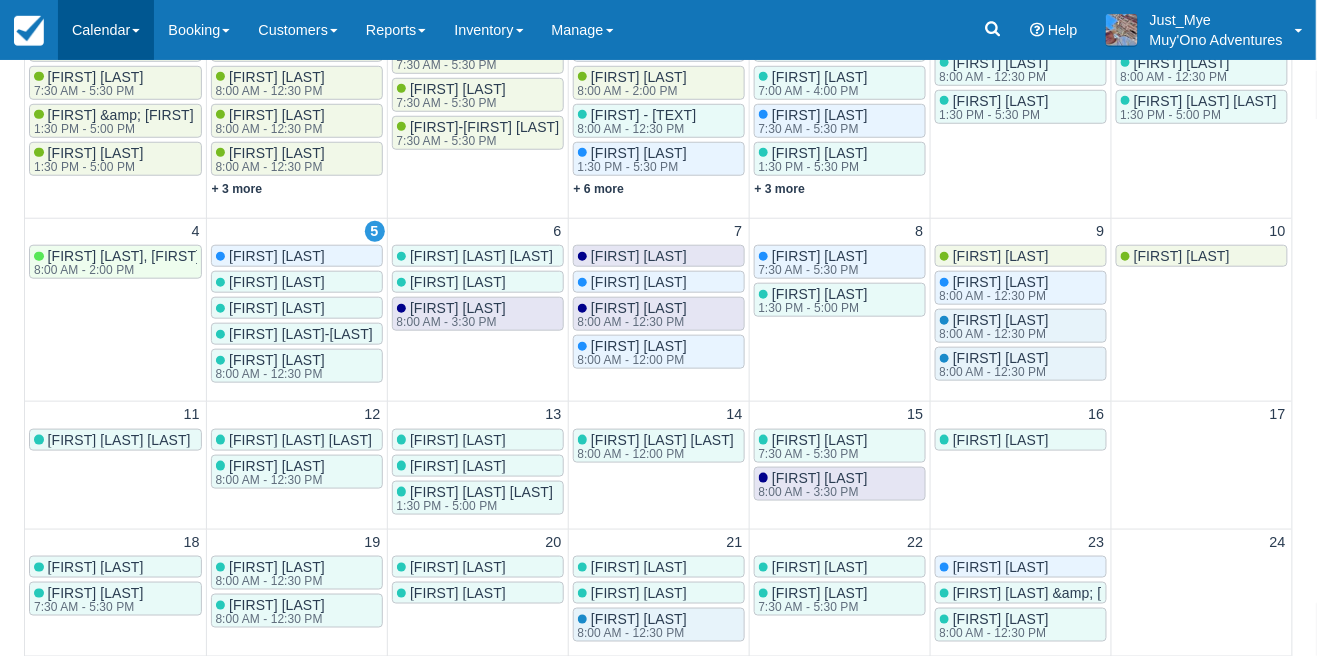 click on "Calendar" at bounding box center [106, 30] 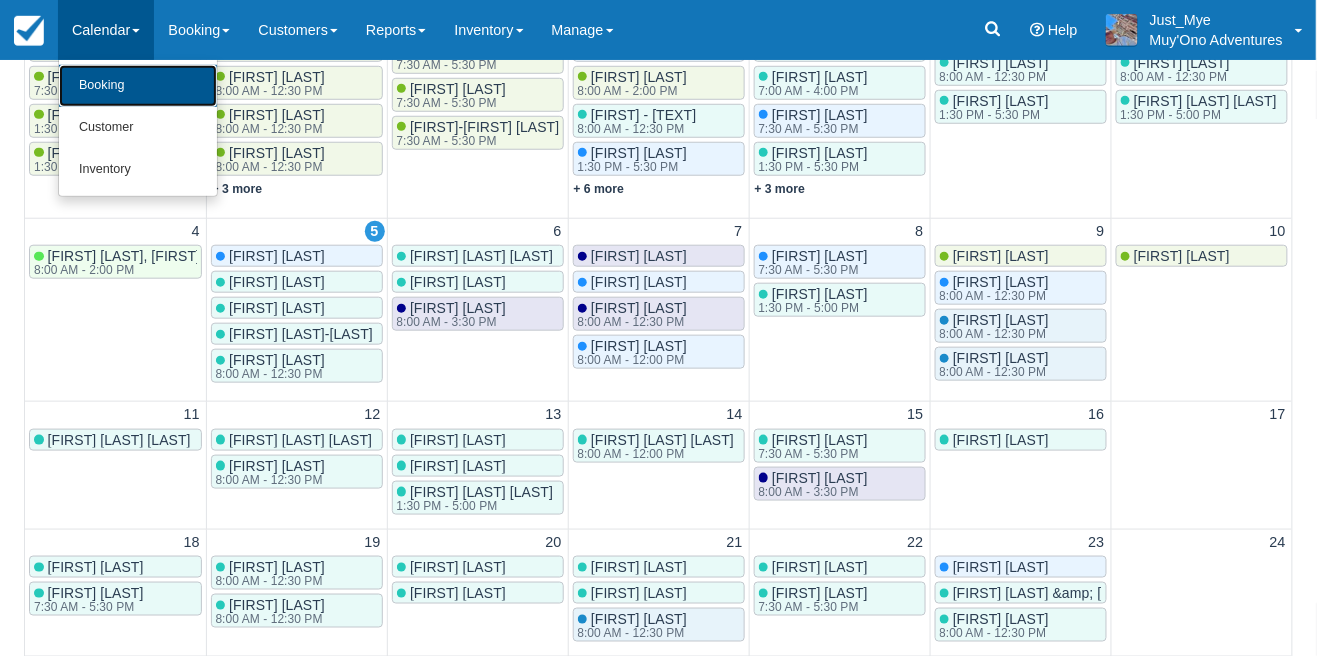 click on "Booking" at bounding box center (138, 86) 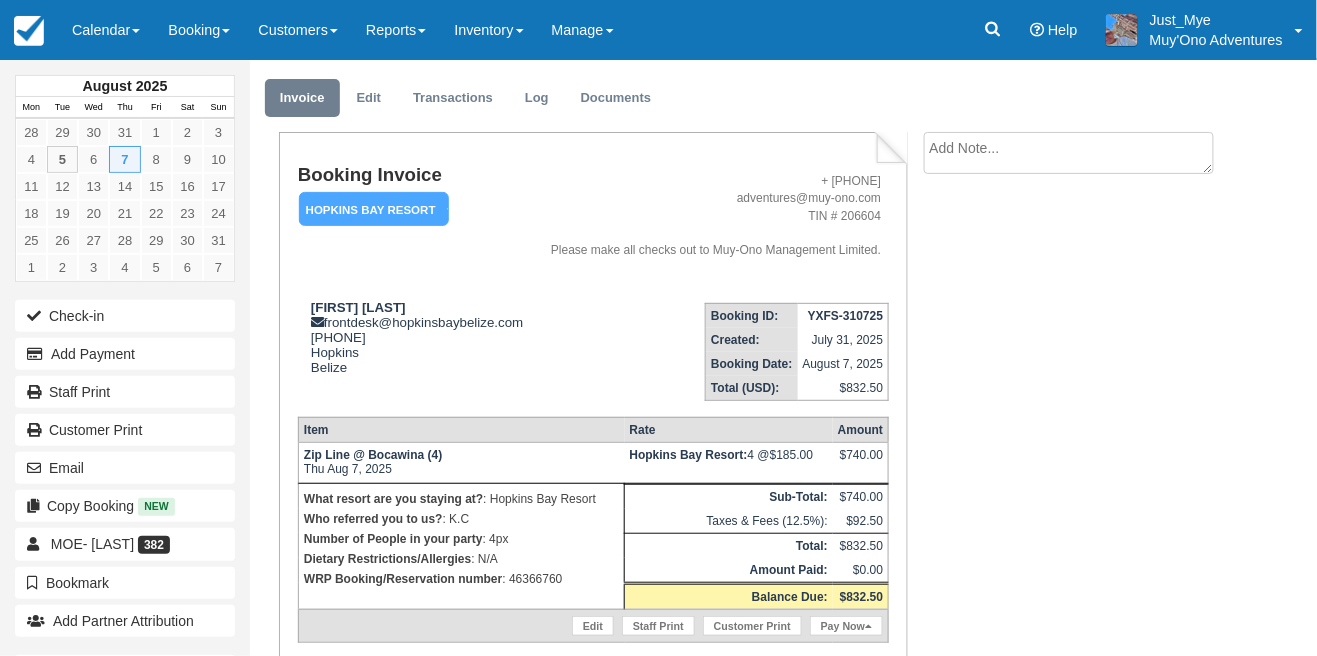 scroll, scrollTop: 0, scrollLeft: 0, axis: both 